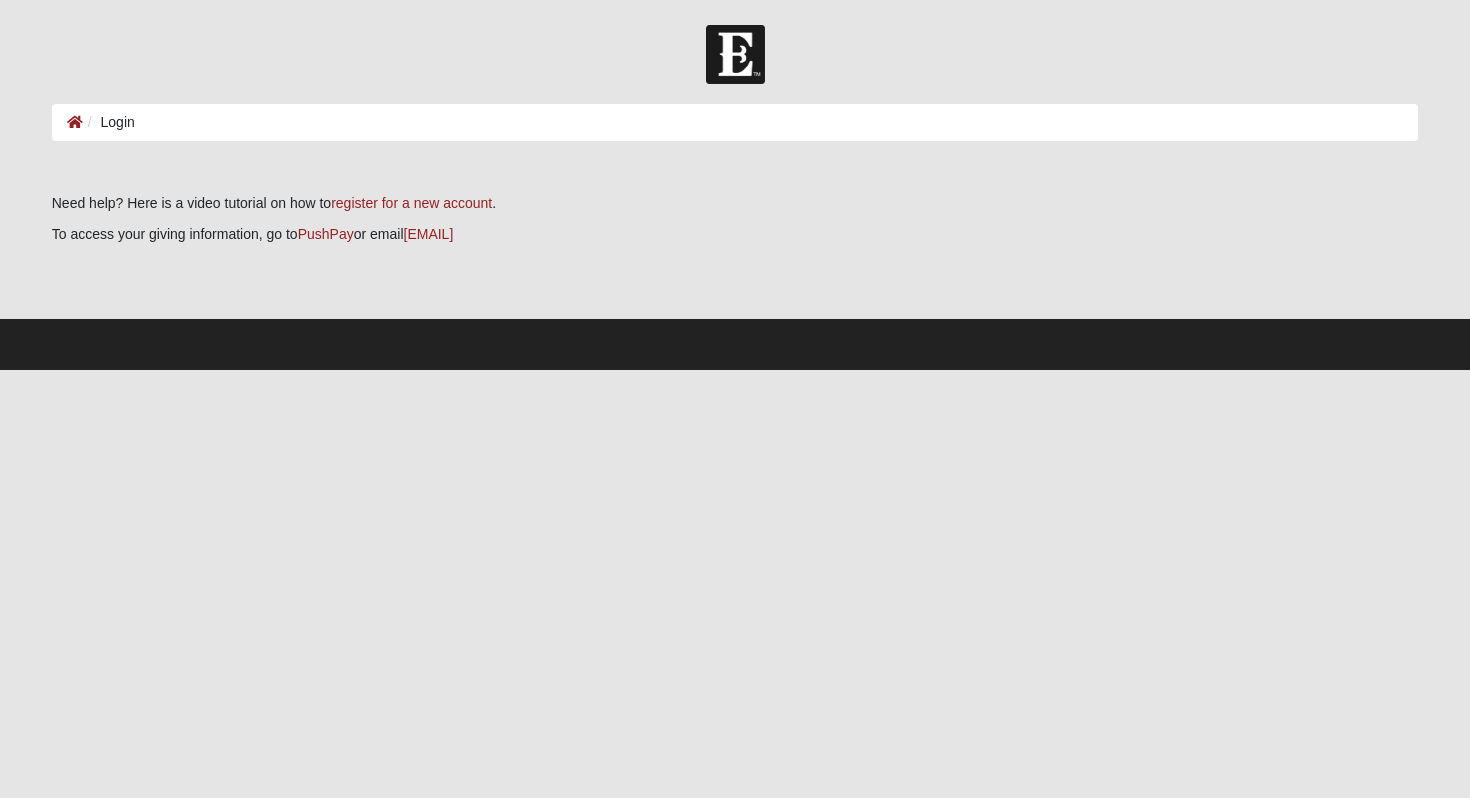 scroll, scrollTop: 0, scrollLeft: 0, axis: both 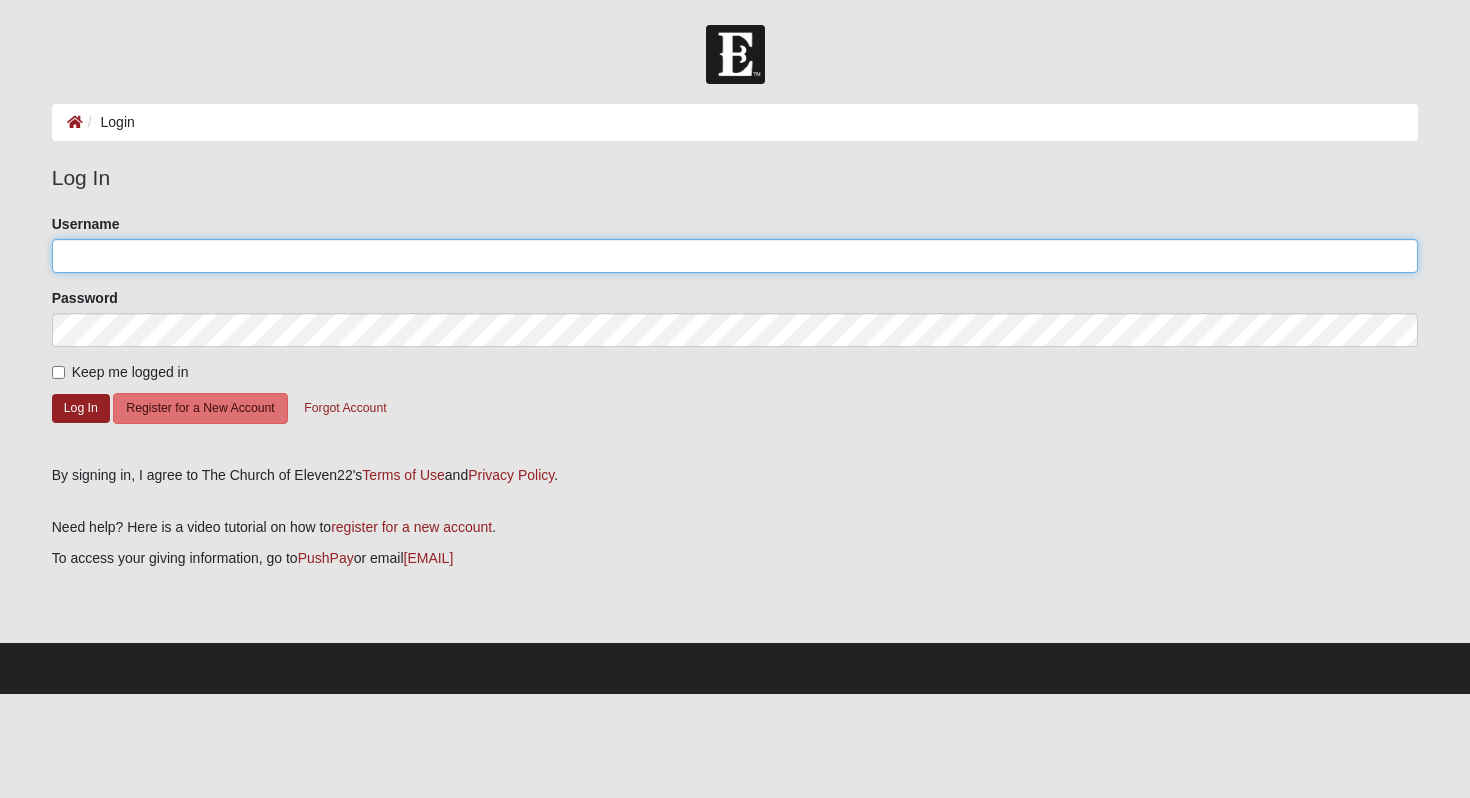 click on "Username" 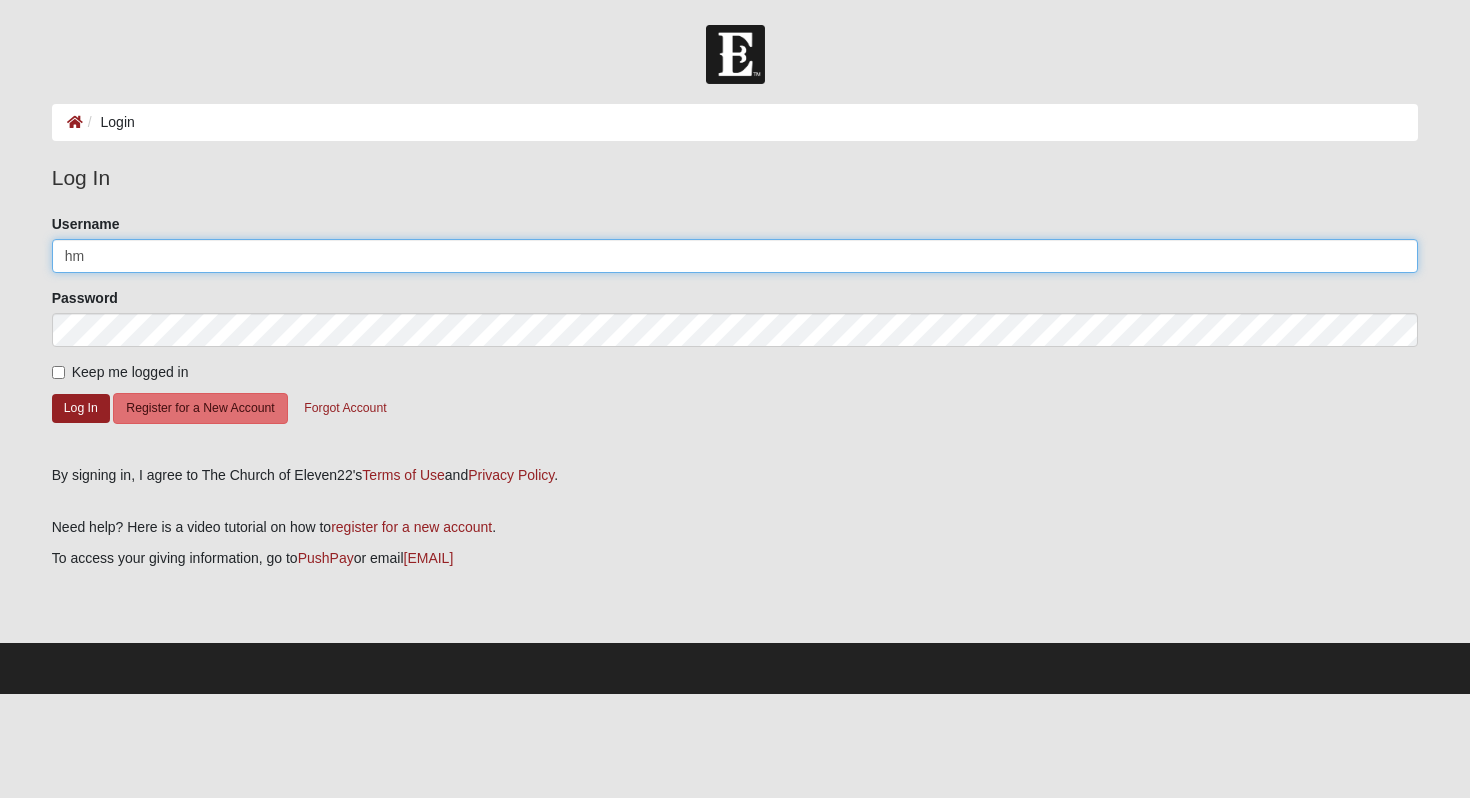 type on "h" 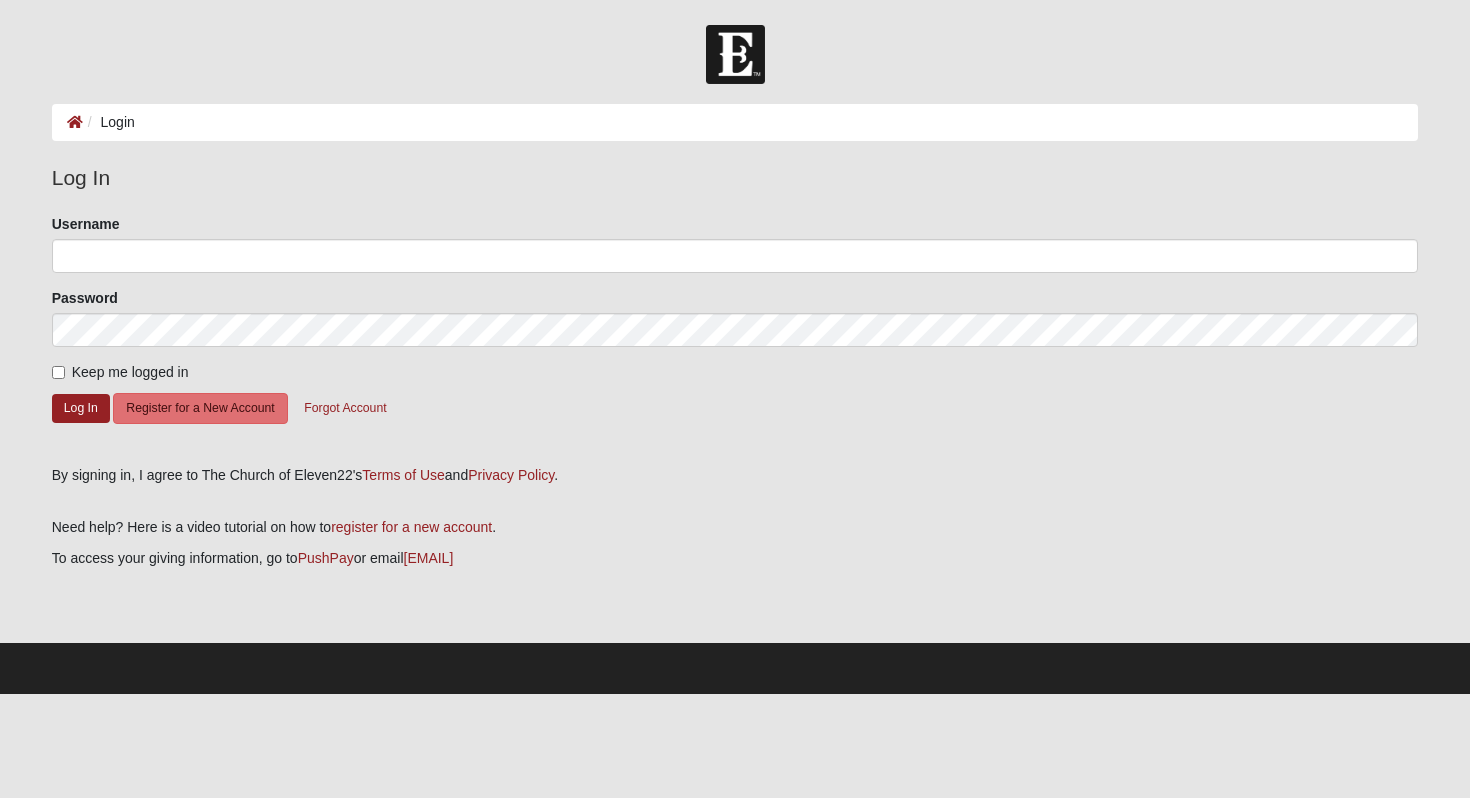 click on "Please correct the following:    Username        Password      Keep me logged in Log In Register for a New Account Forgot Account" at bounding box center [735, 332] 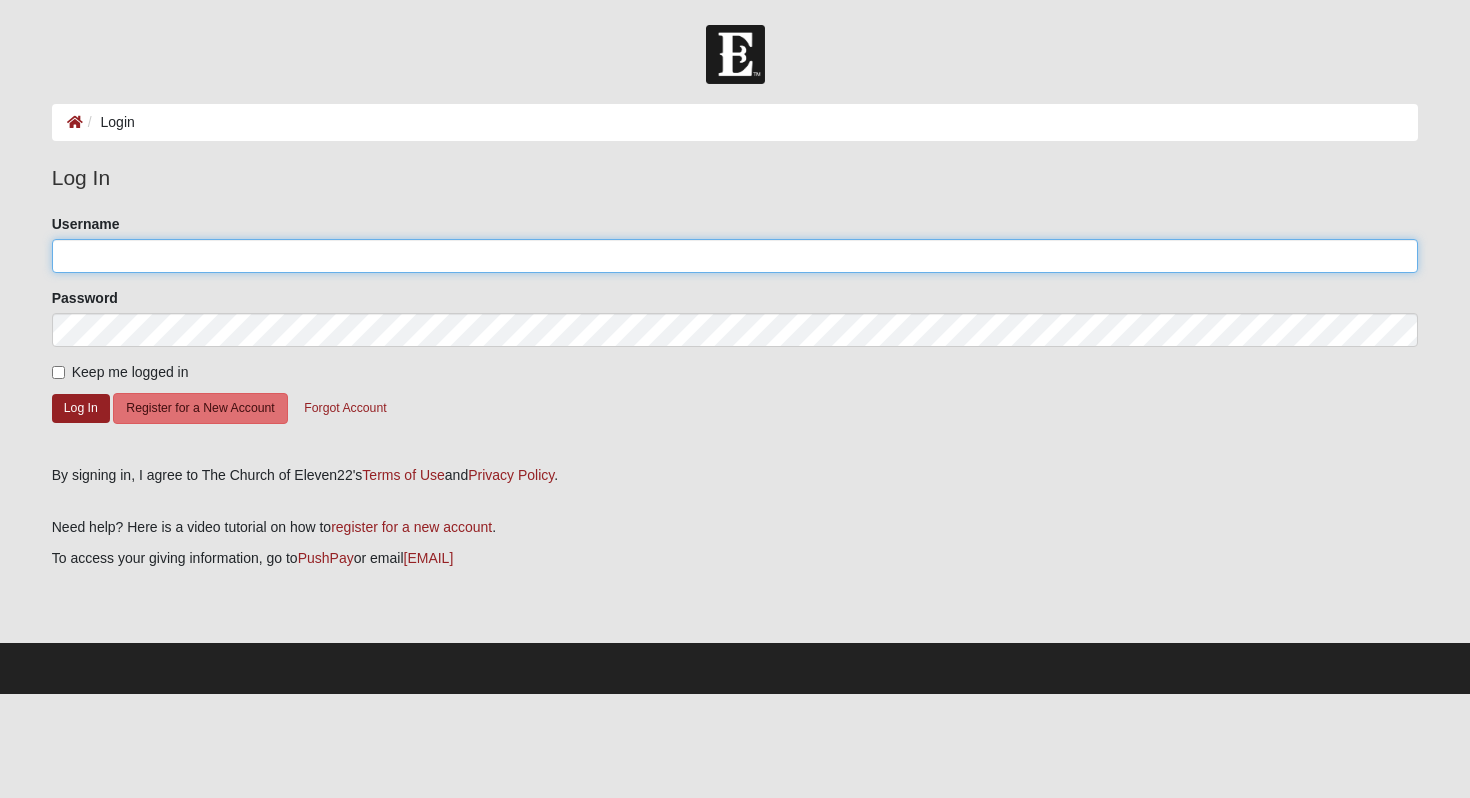 click on "Username" 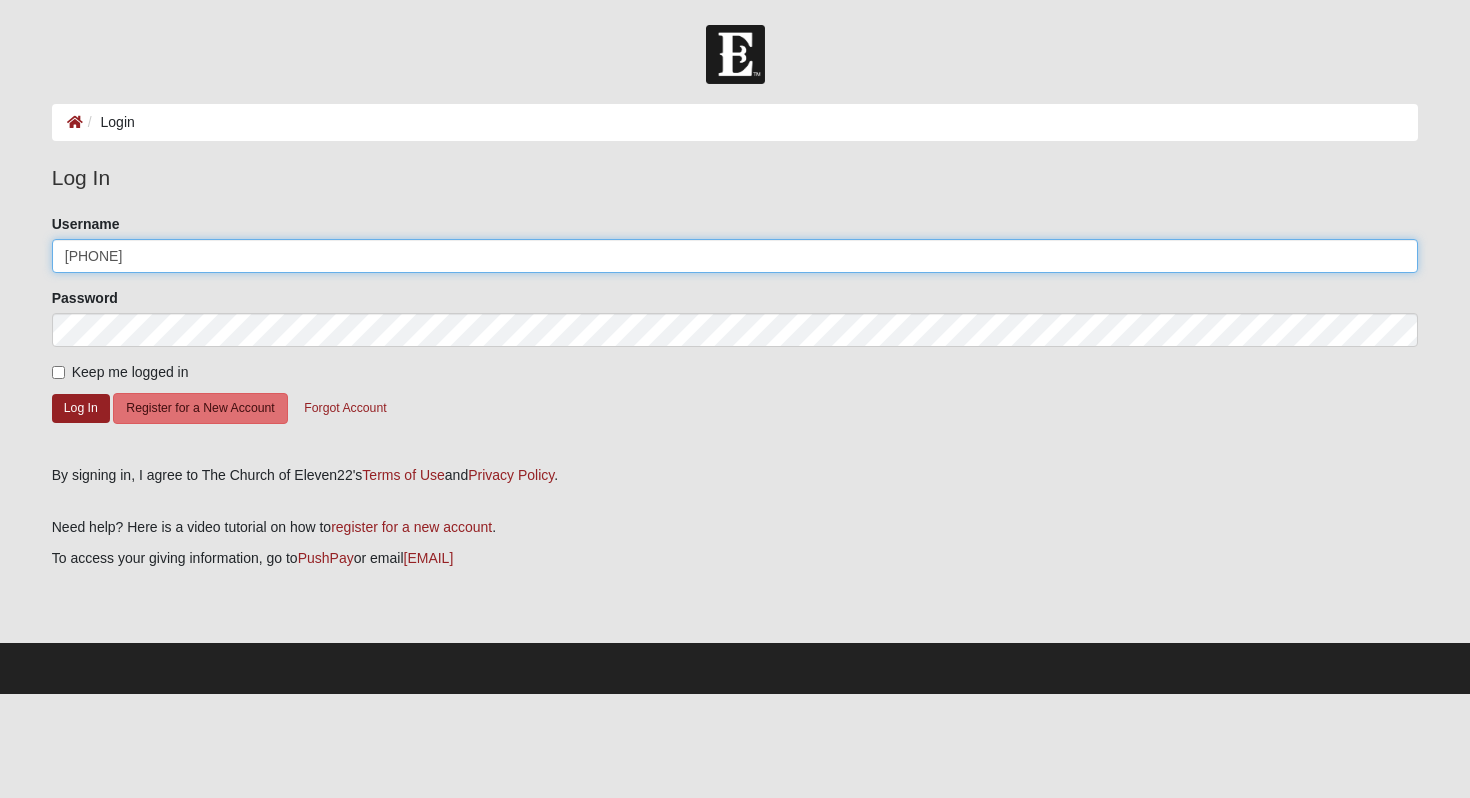 type on "9083032619" 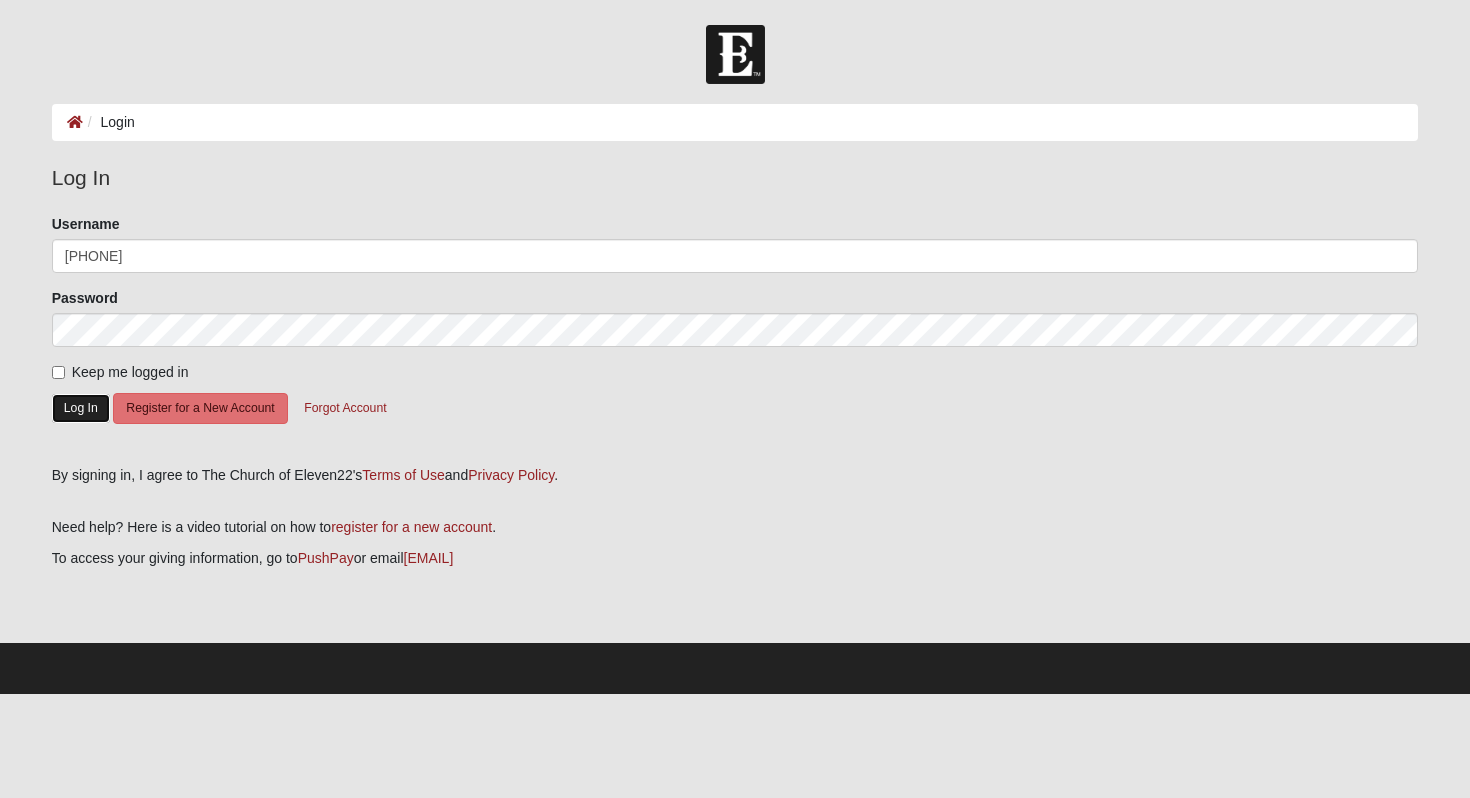 click on "Log In" 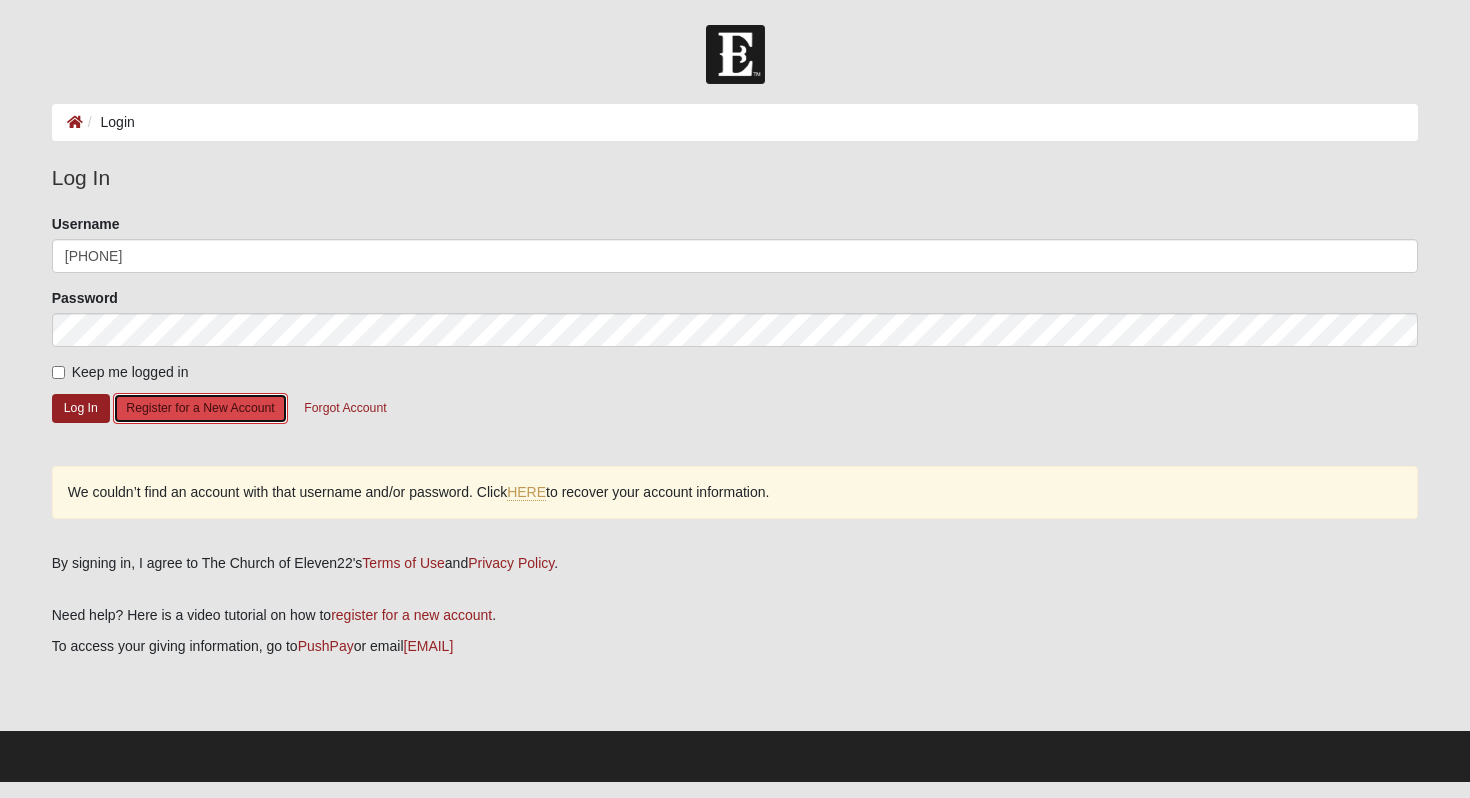 click on "Register for a New Account" 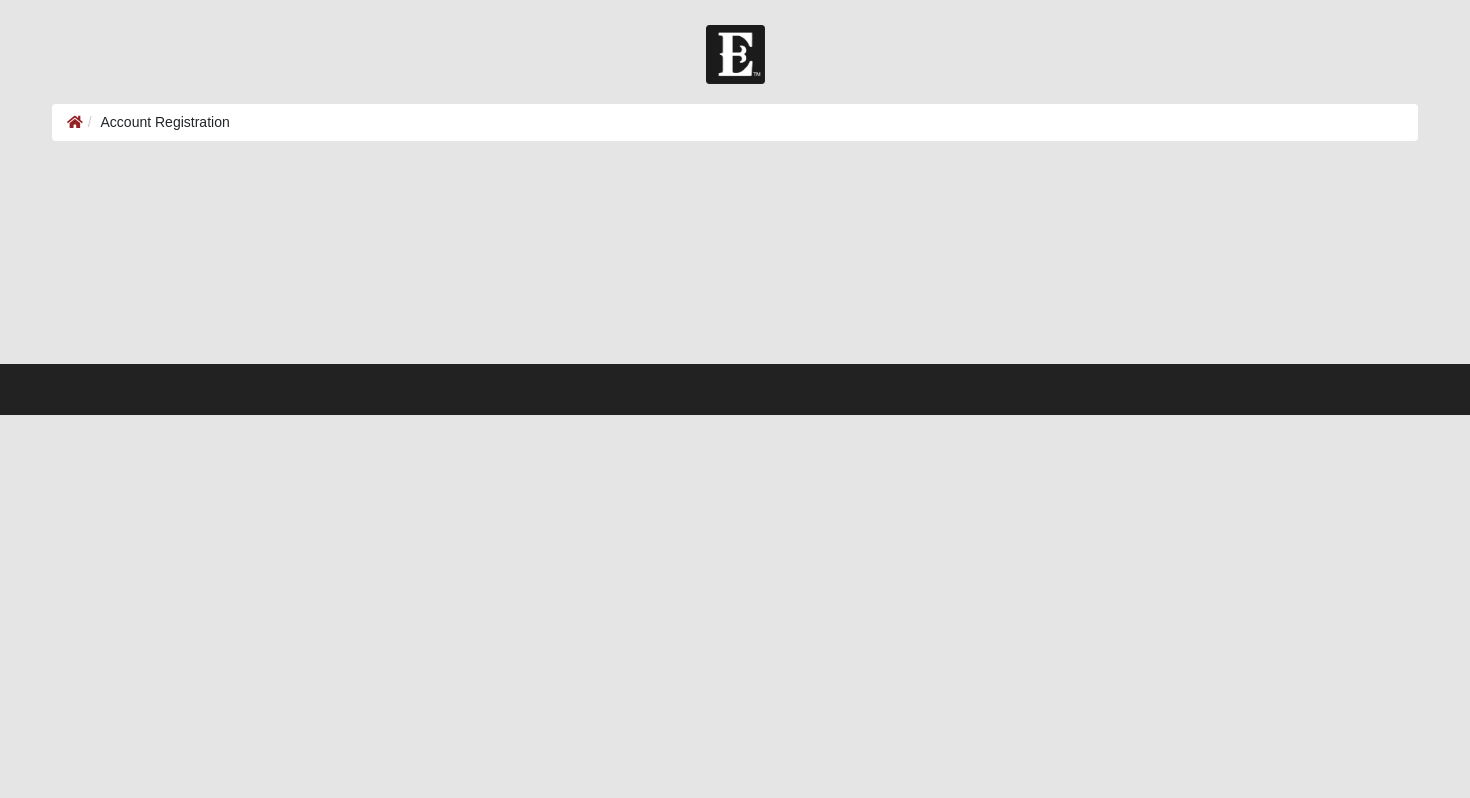 scroll, scrollTop: 0, scrollLeft: 0, axis: both 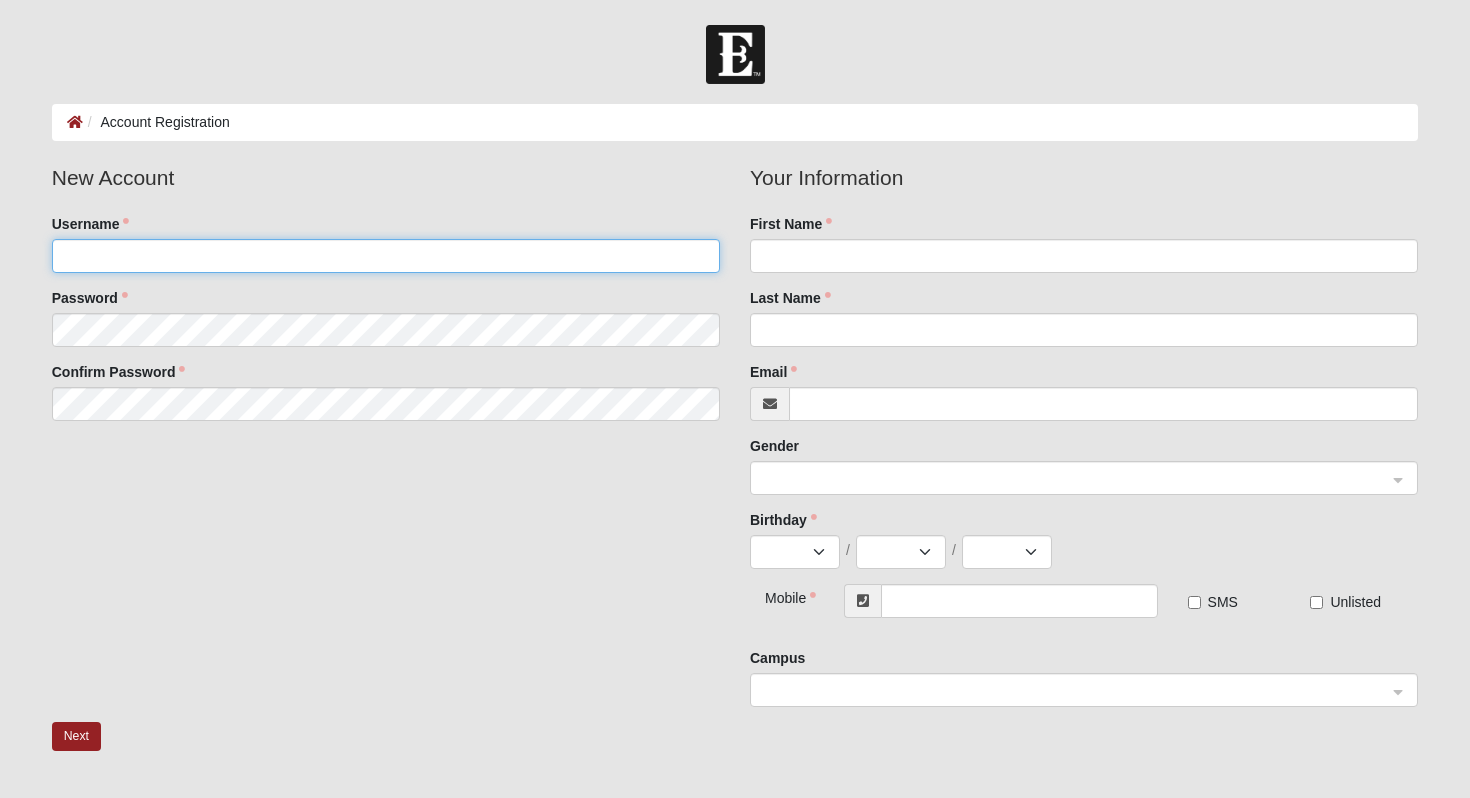 click on "Username" 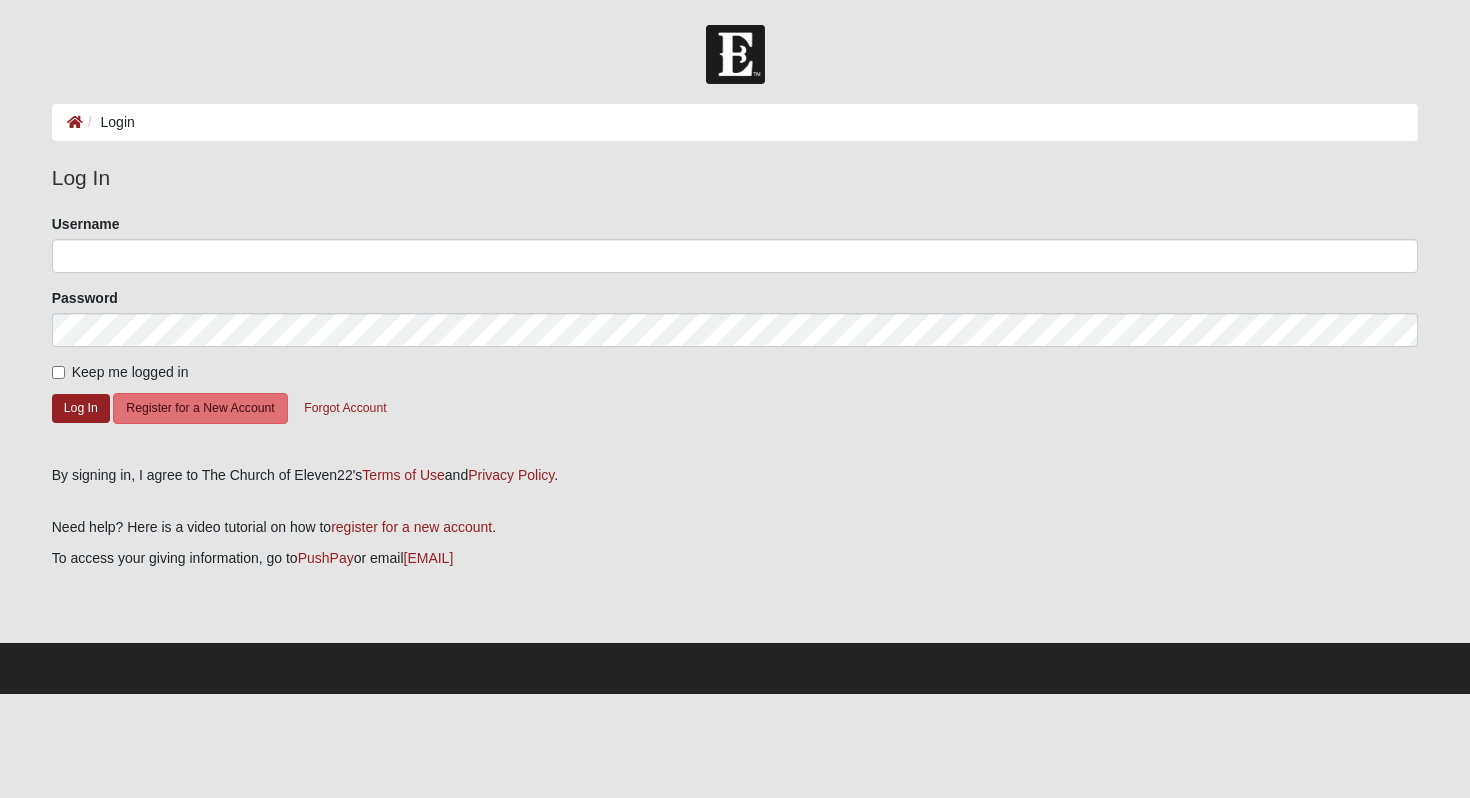 click on "Username" 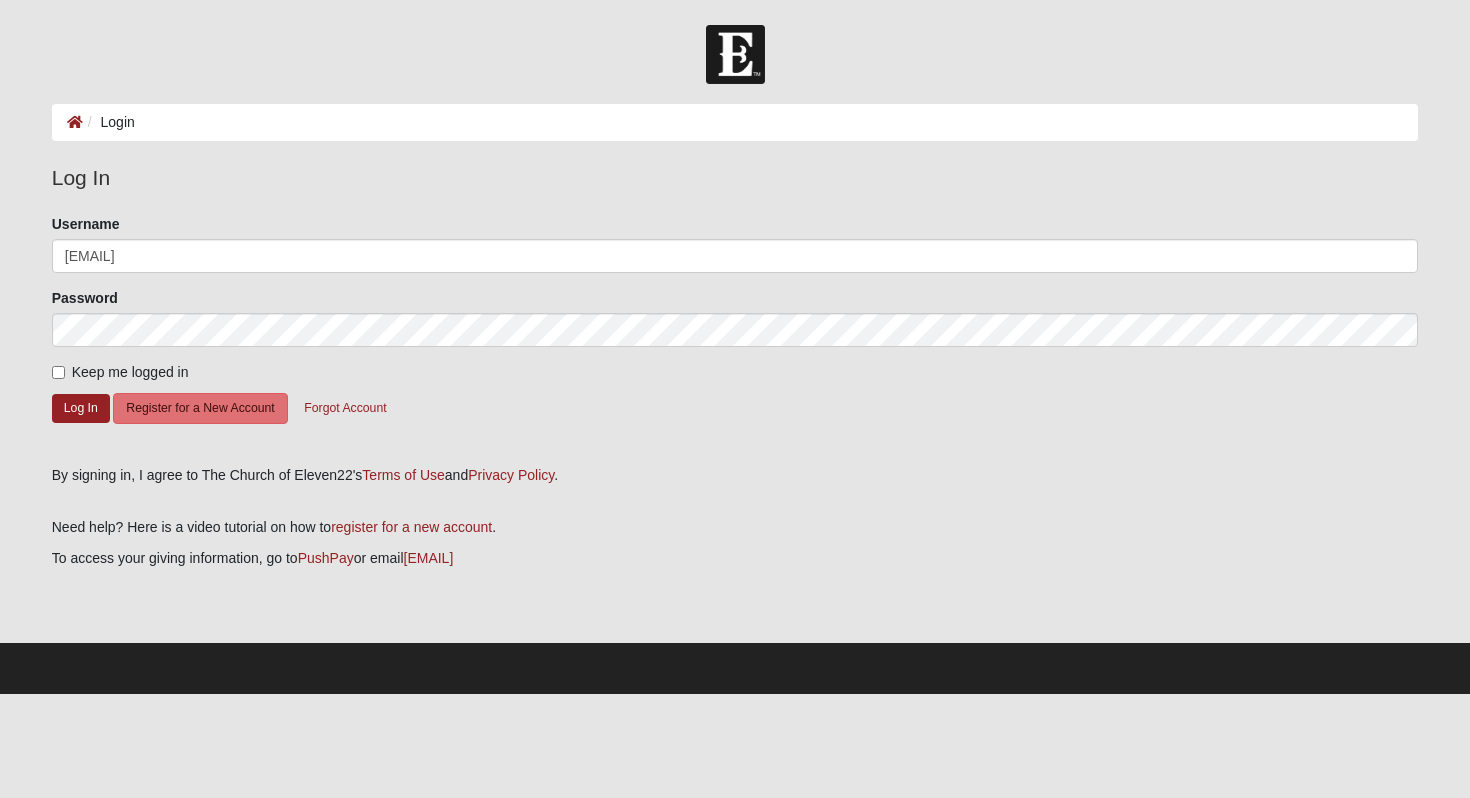 type on "[EMAIL]" 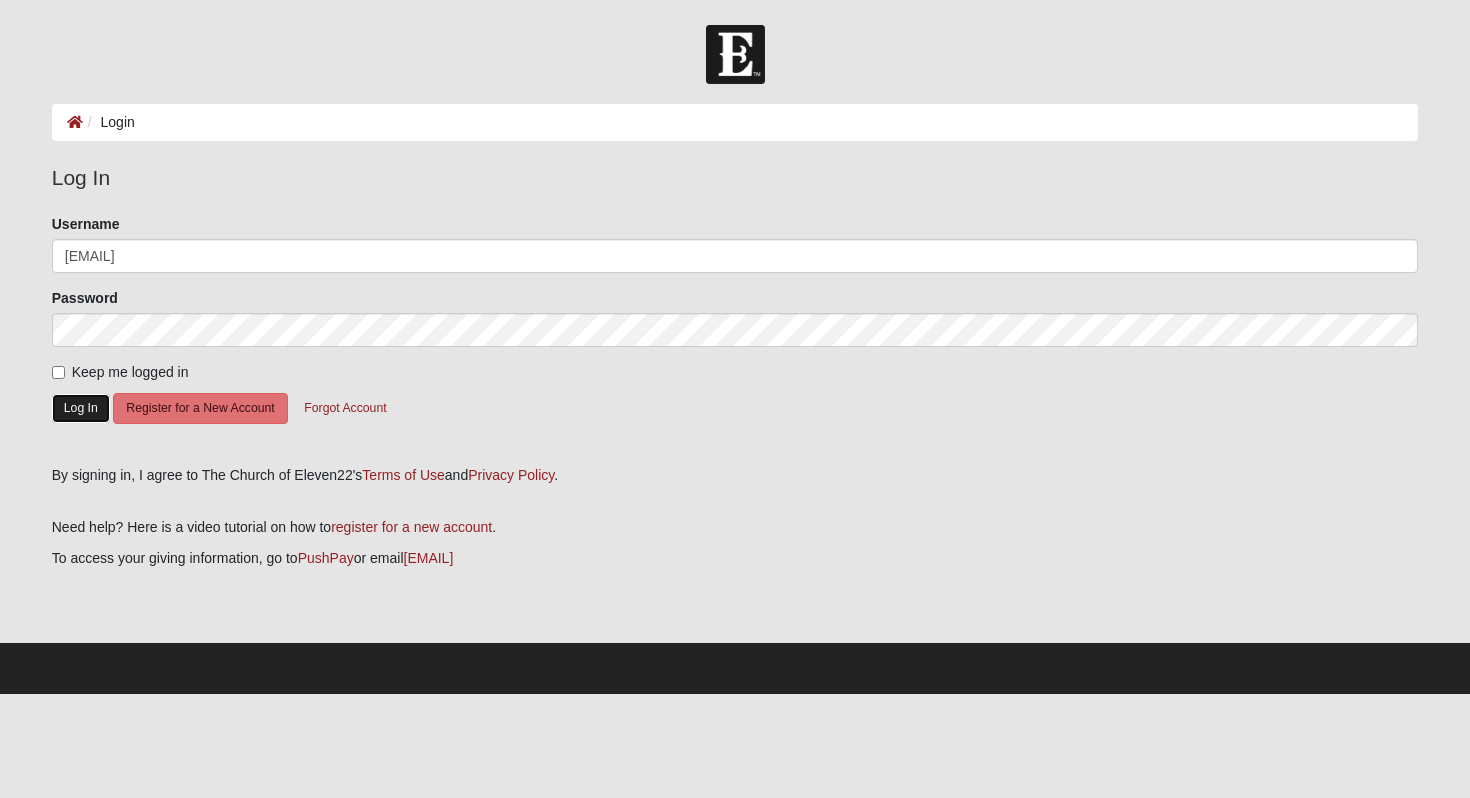 click on "Log In" 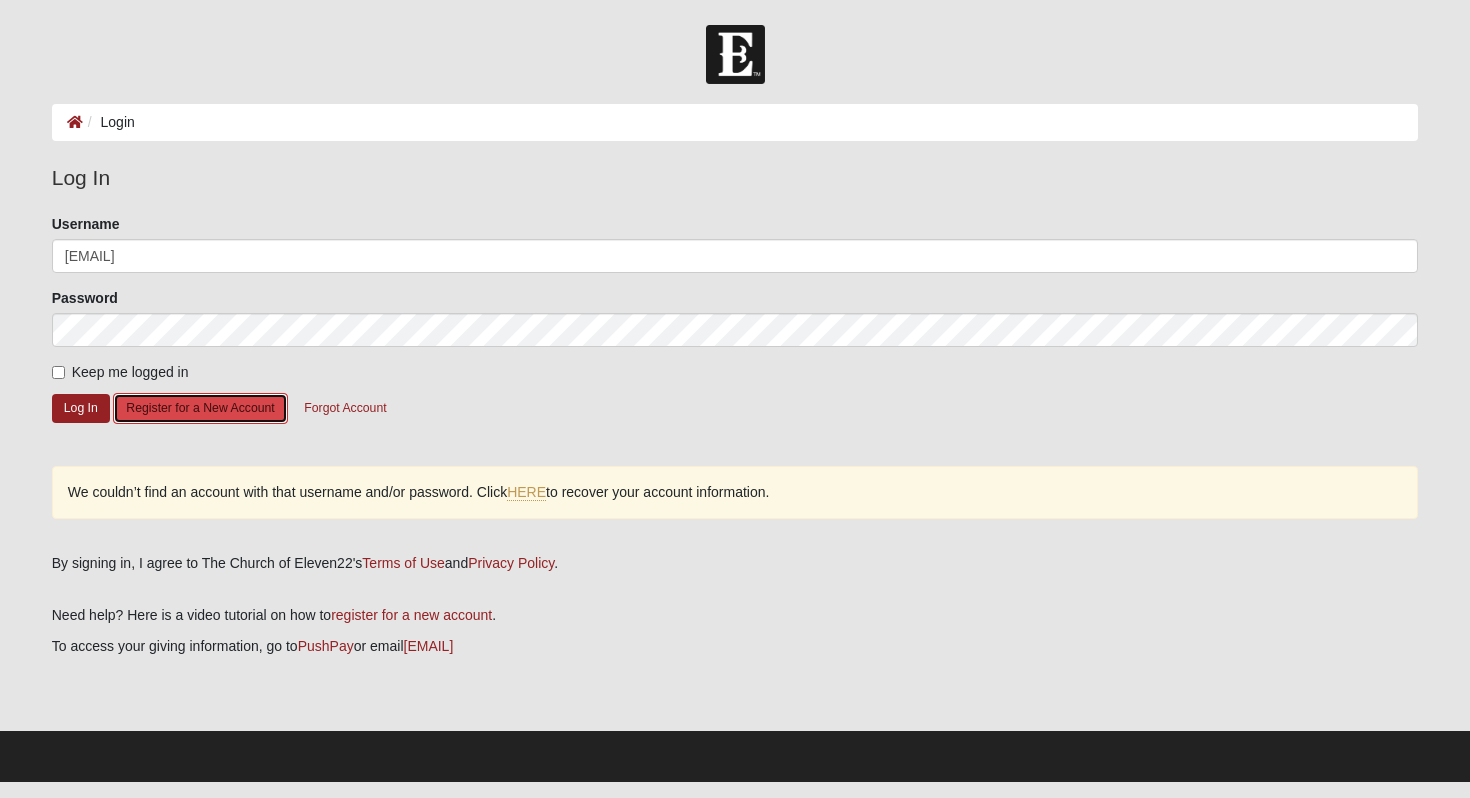 click on "Register for a New Account" 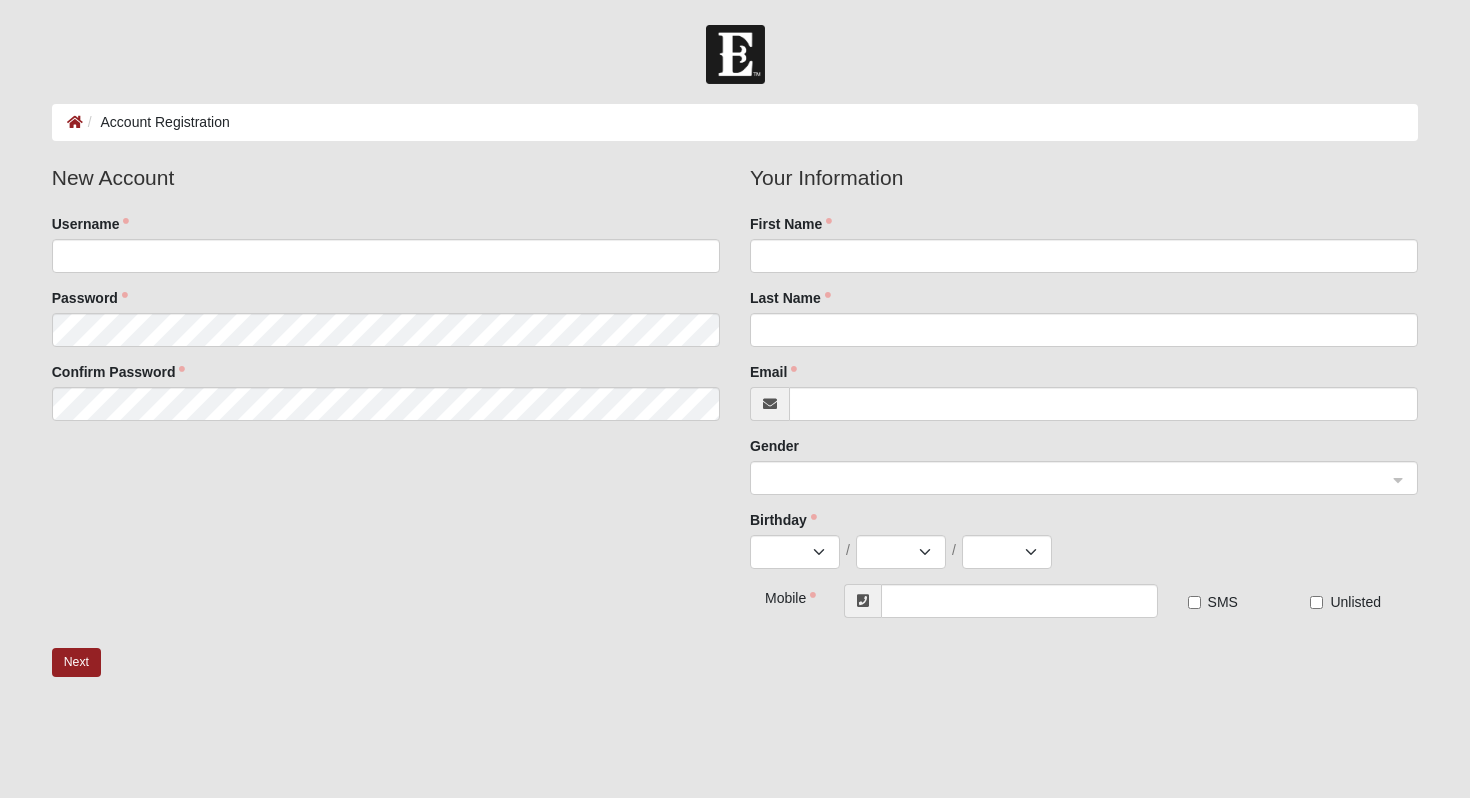 scroll, scrollTop: 0, scrollLeft: 0, axis: both 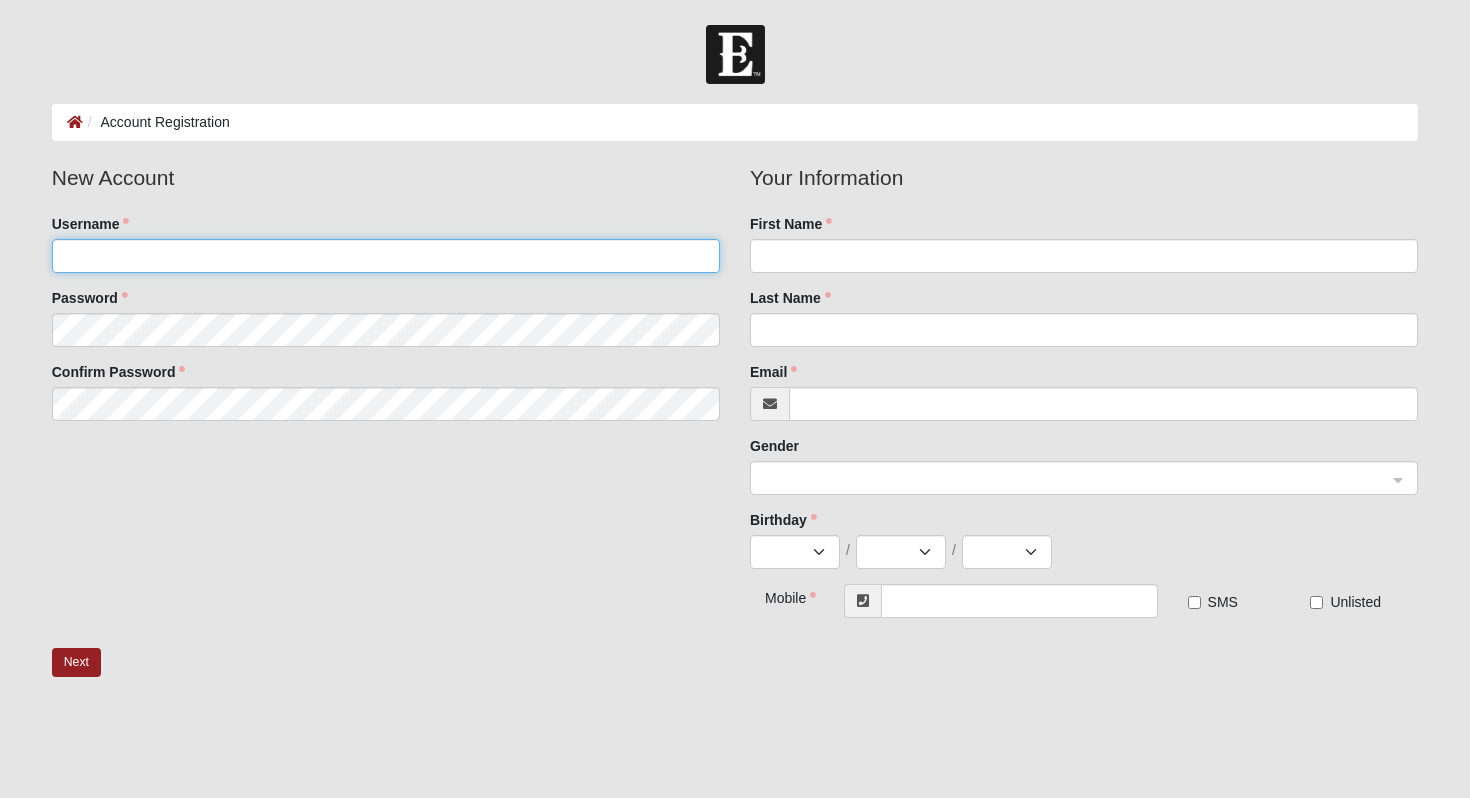 click on "Username" 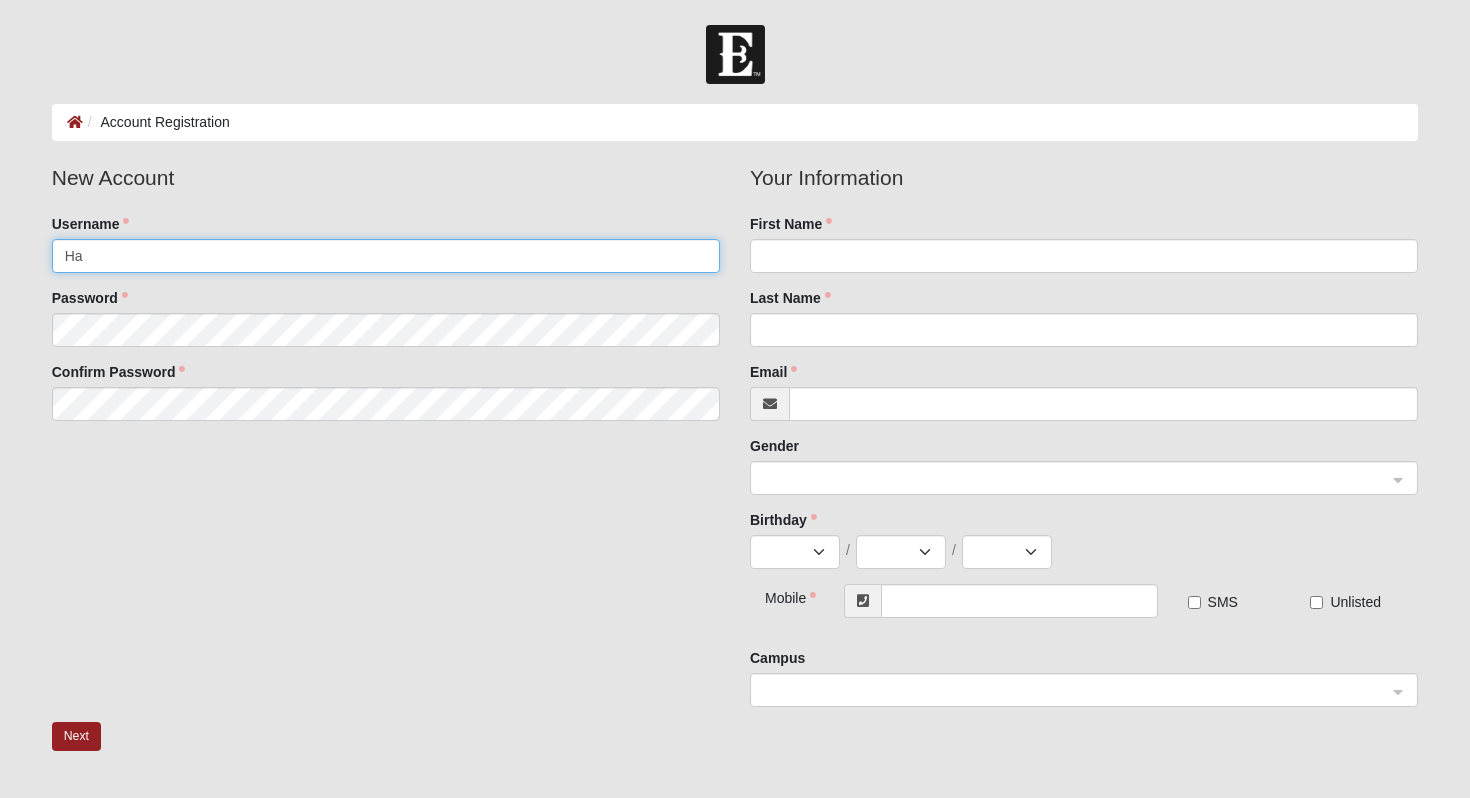 type on "H" 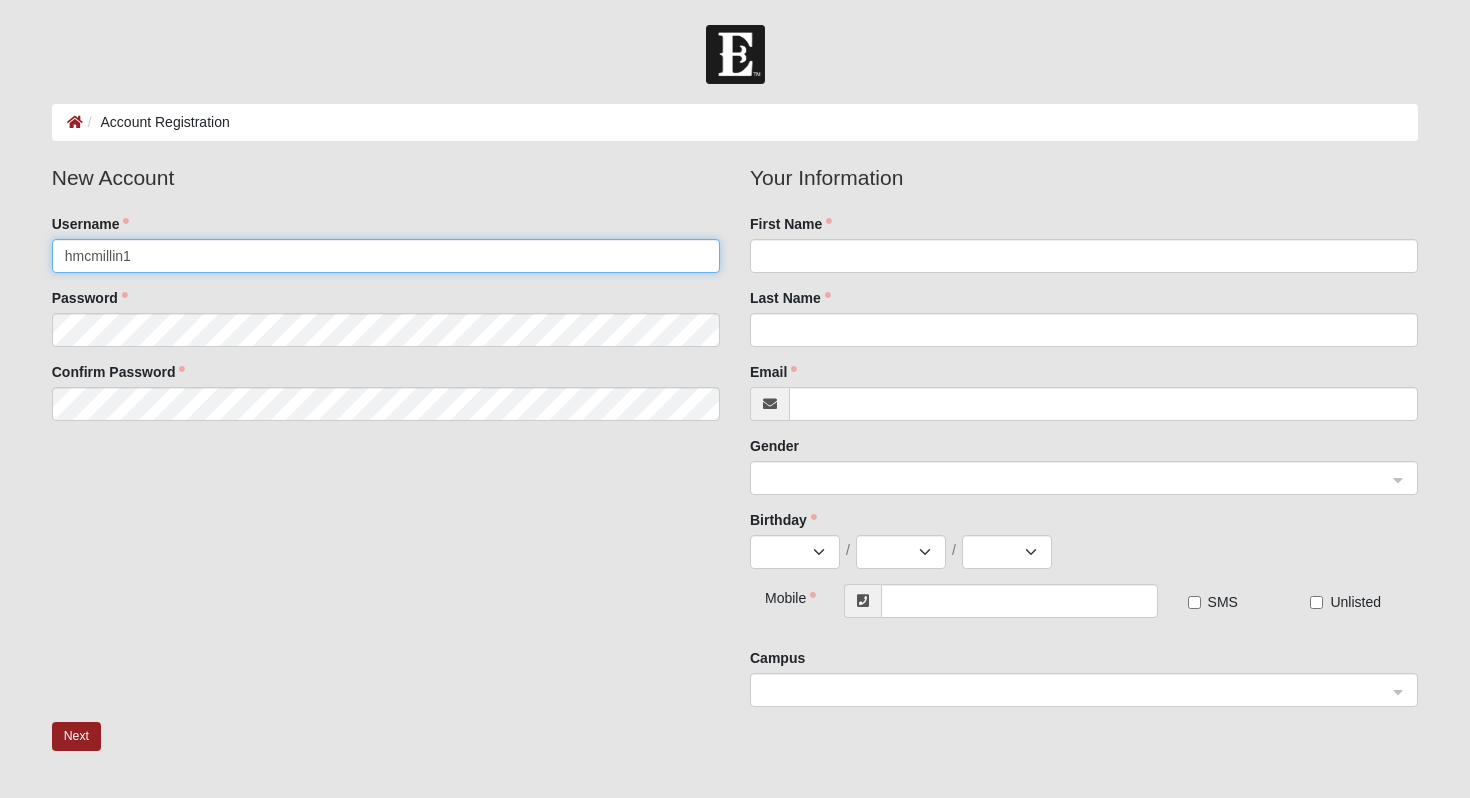 type on "hmcmillin1" 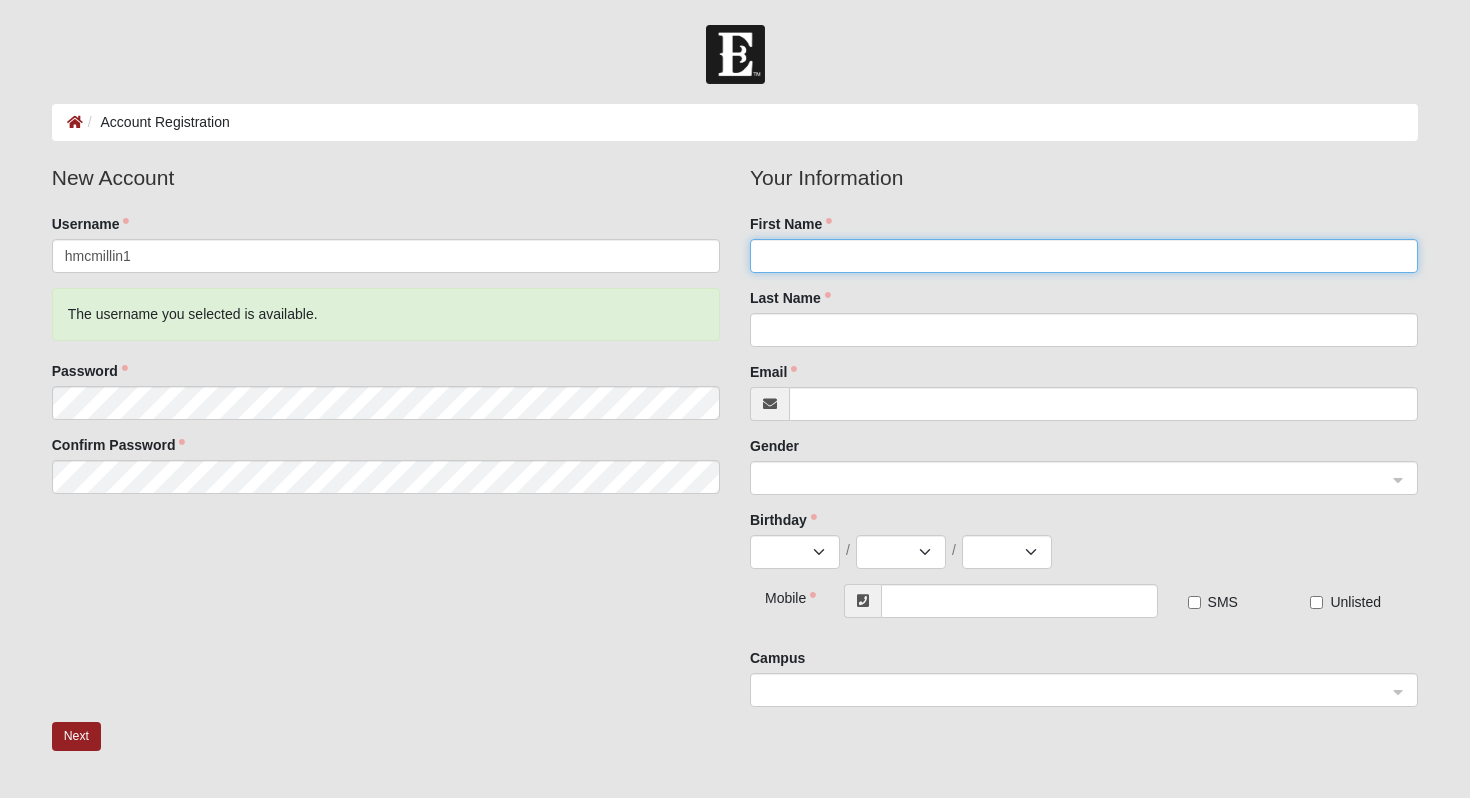 click on "First Name" 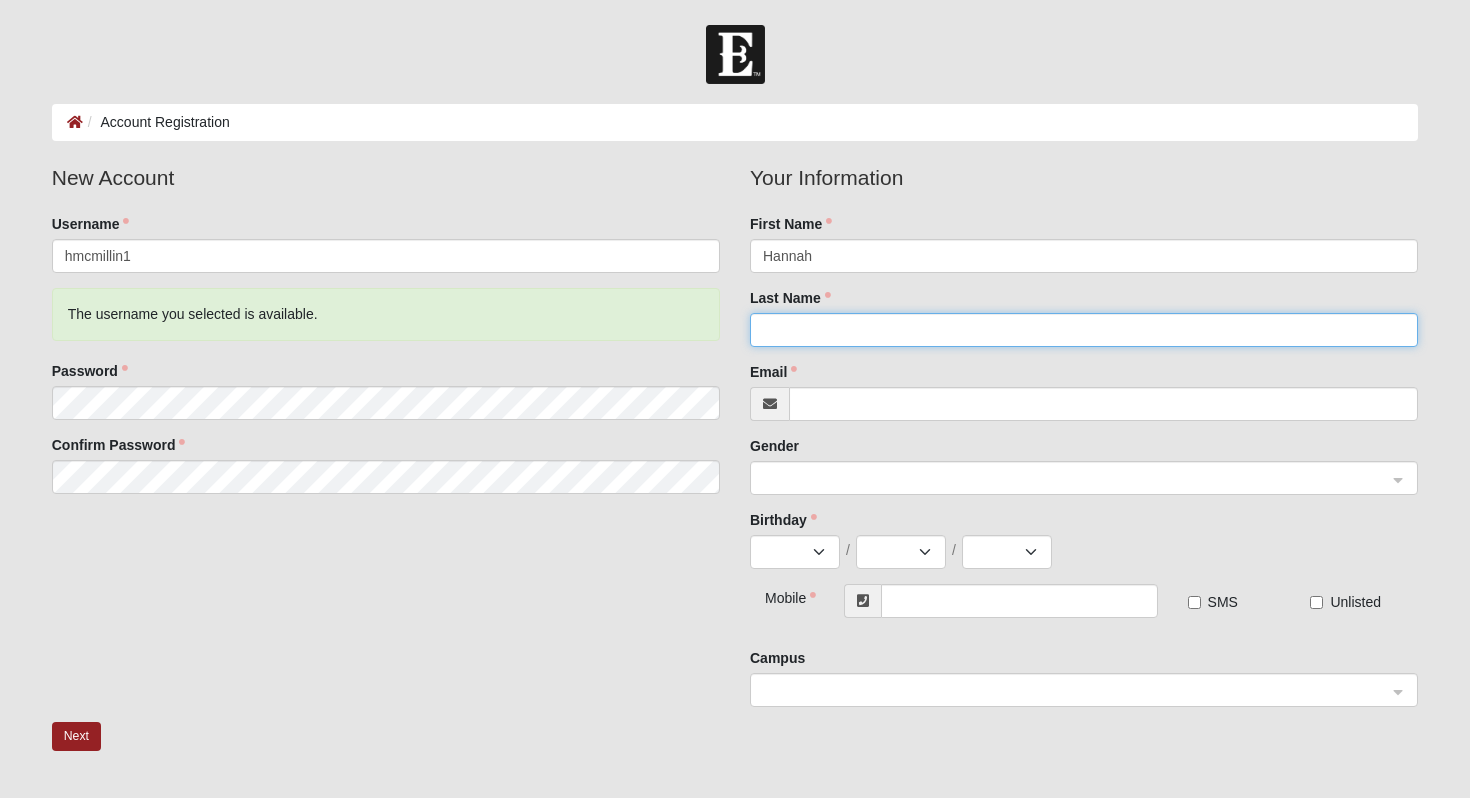 type on "McMillin" 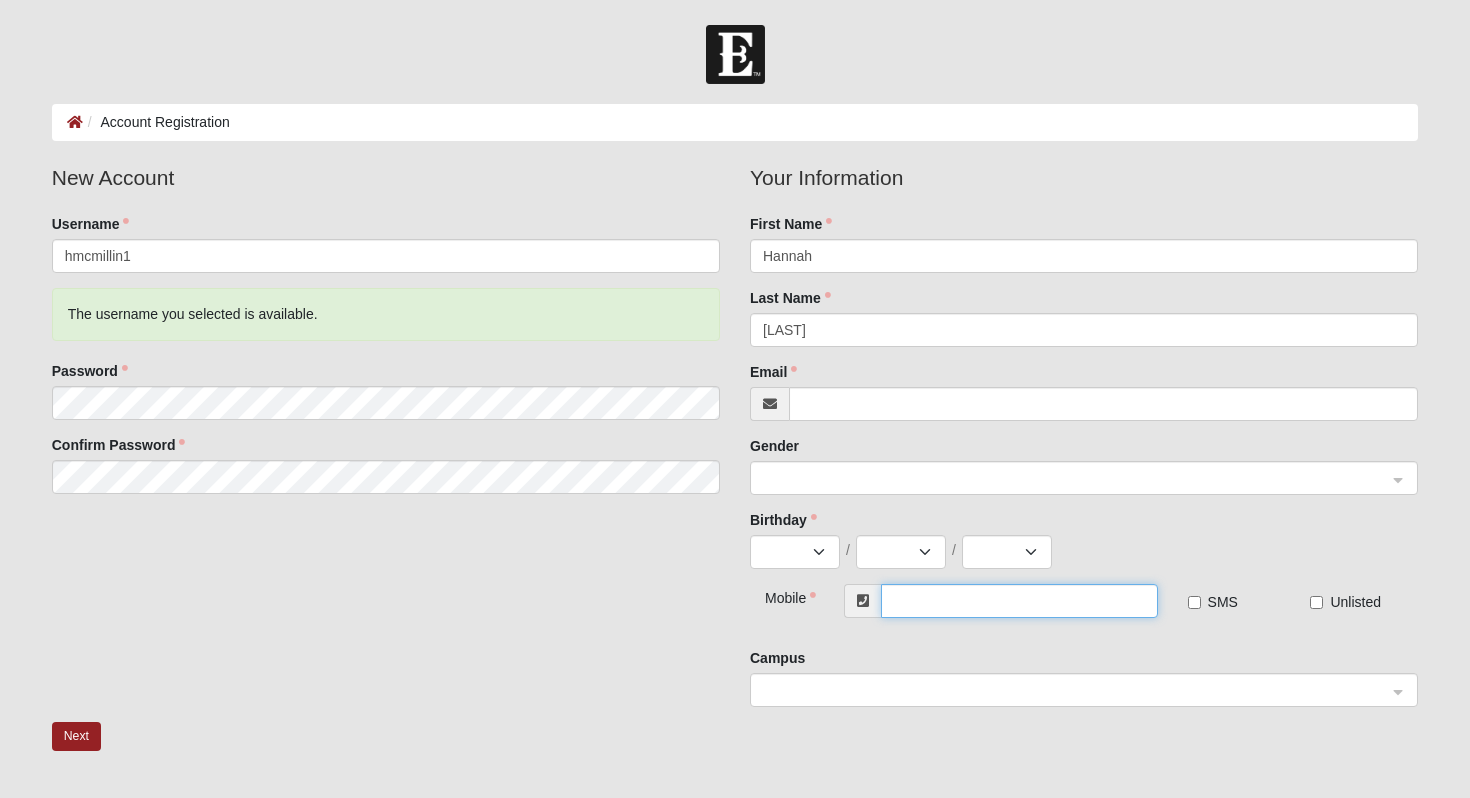 type on "[PHONE]" 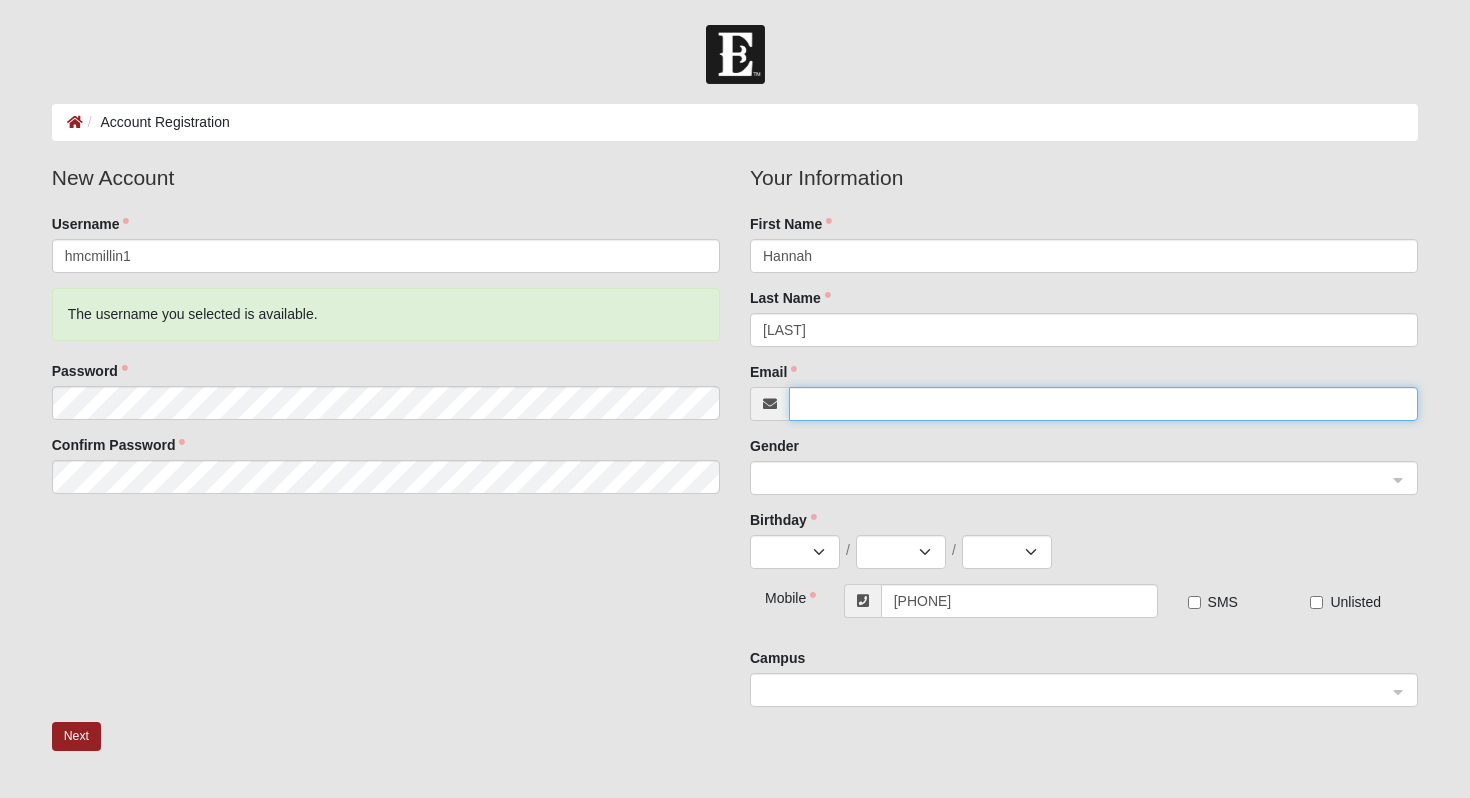 click on "Email" at bounding box center [1103, 404] 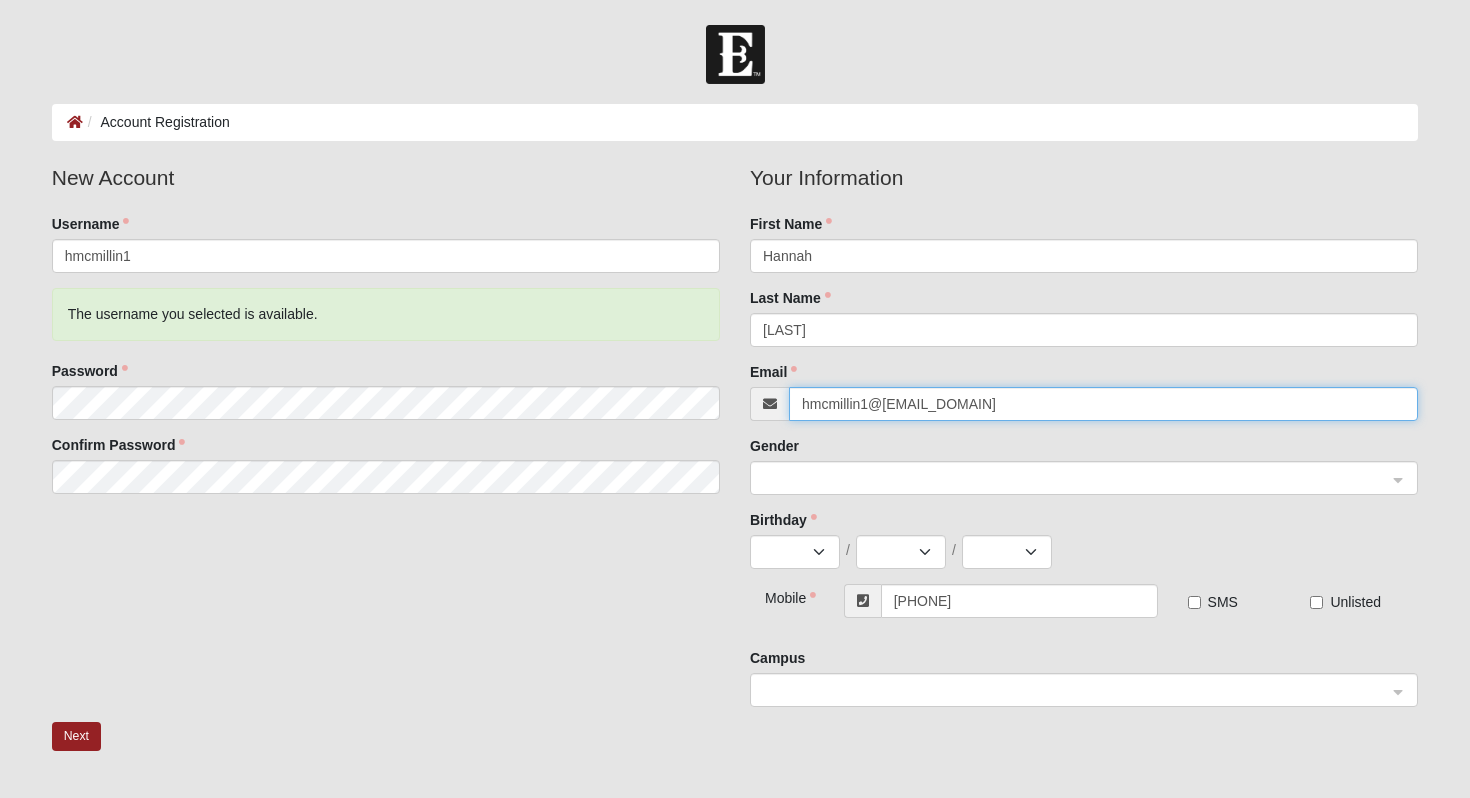 click 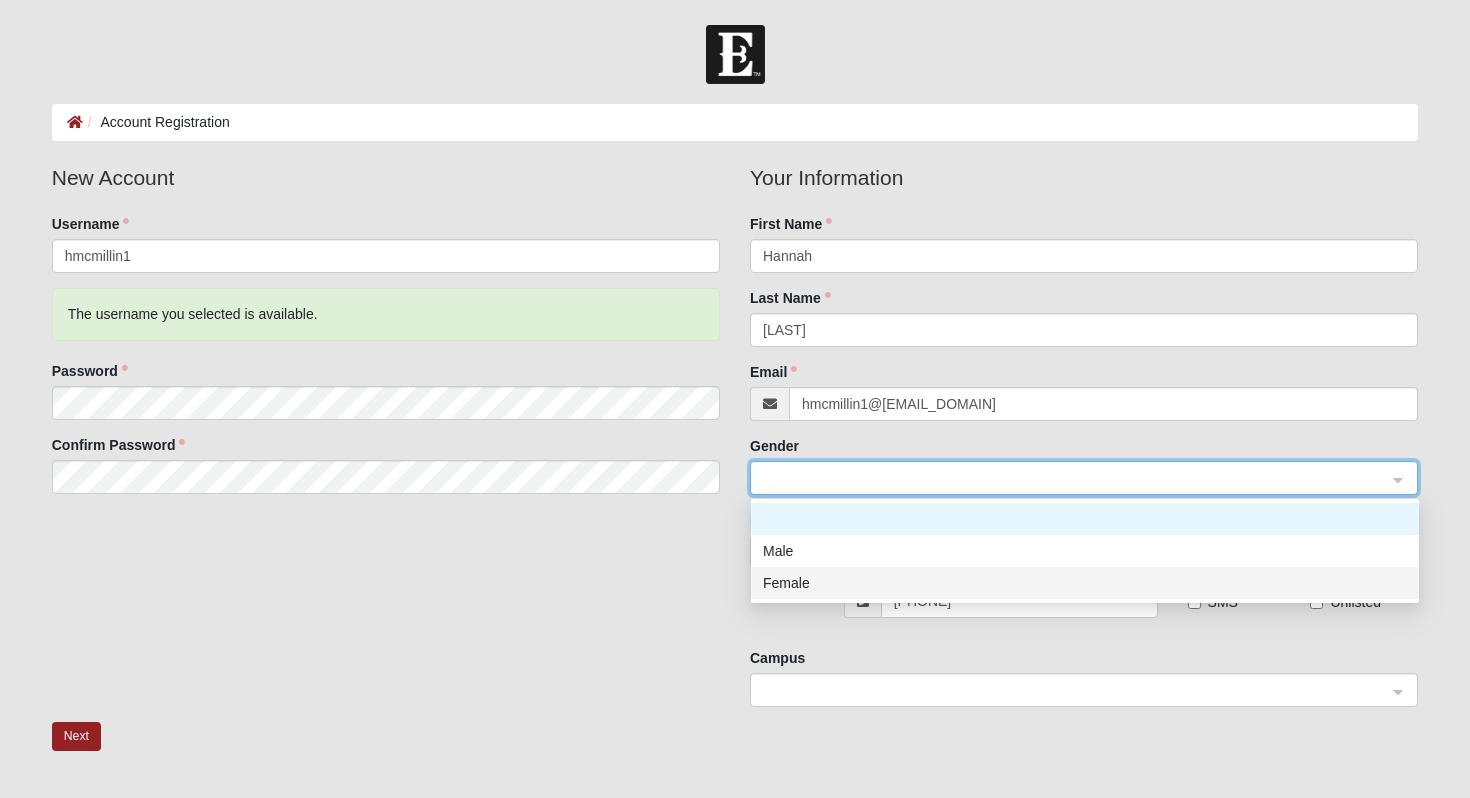 click on "Female" at bounding box center [1085, 583] 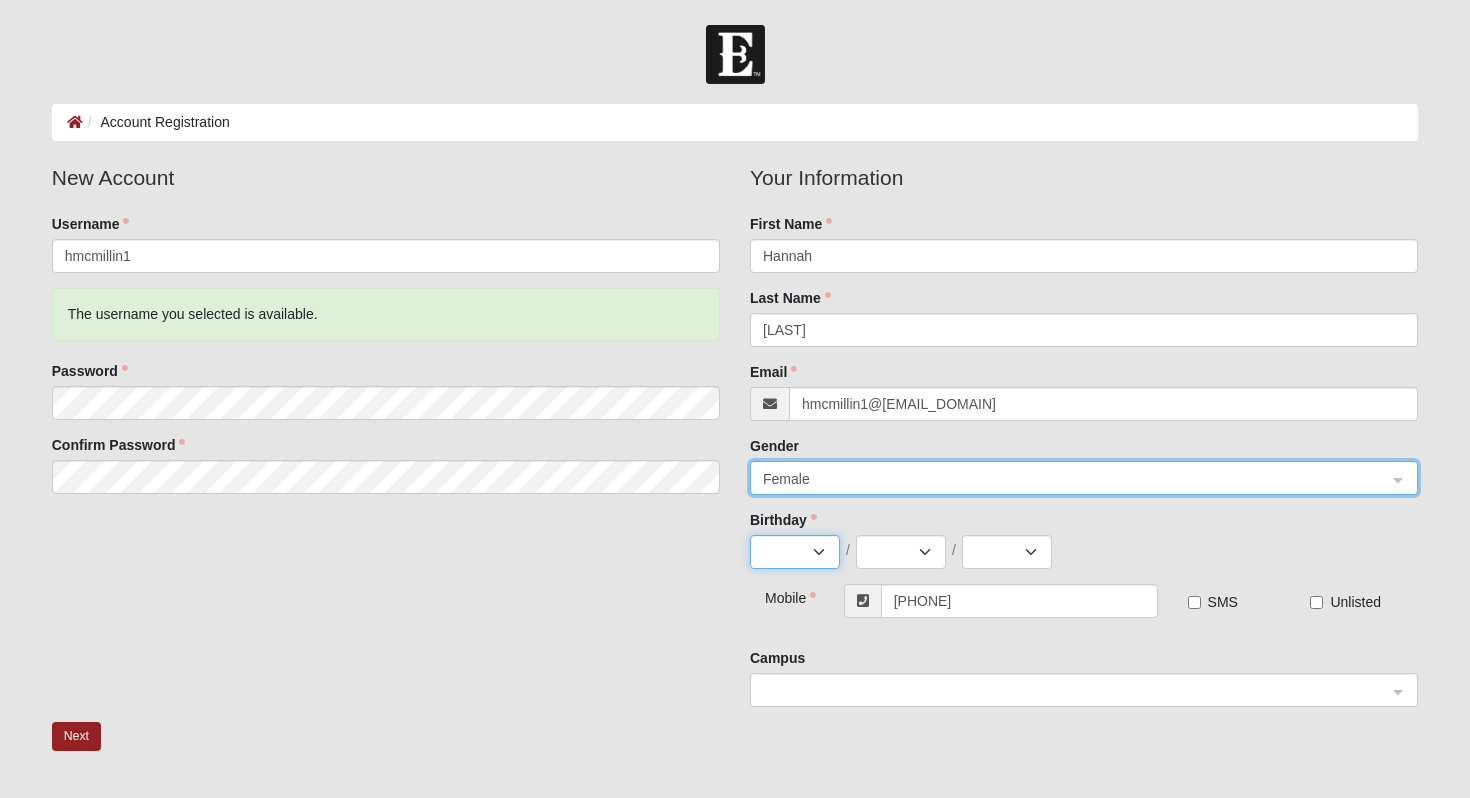 click on "Jan Feb Mar Apr May Jun Jul Aug Sep Oct Nov Dec" at bounding box center [795, 552] 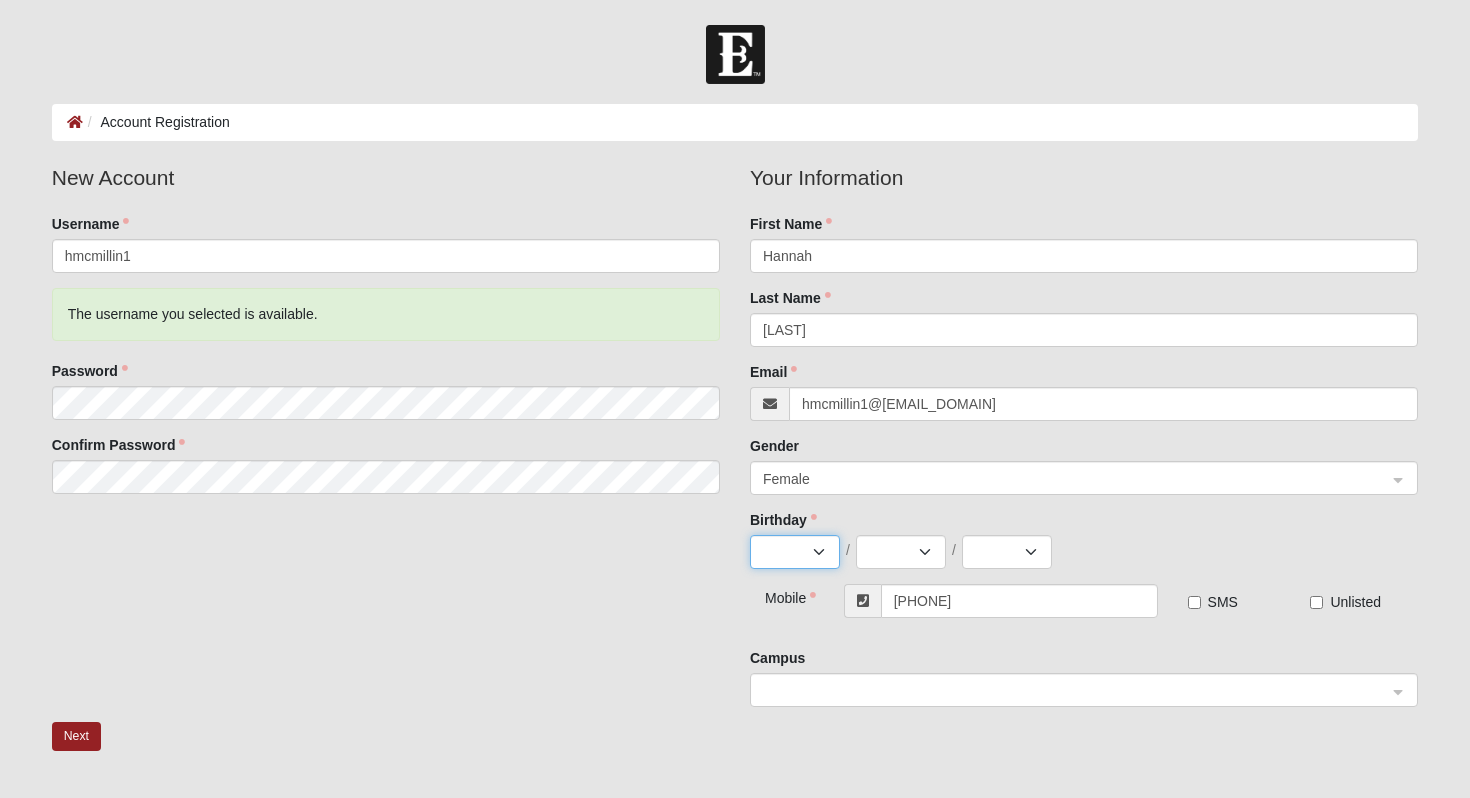 select on "11" 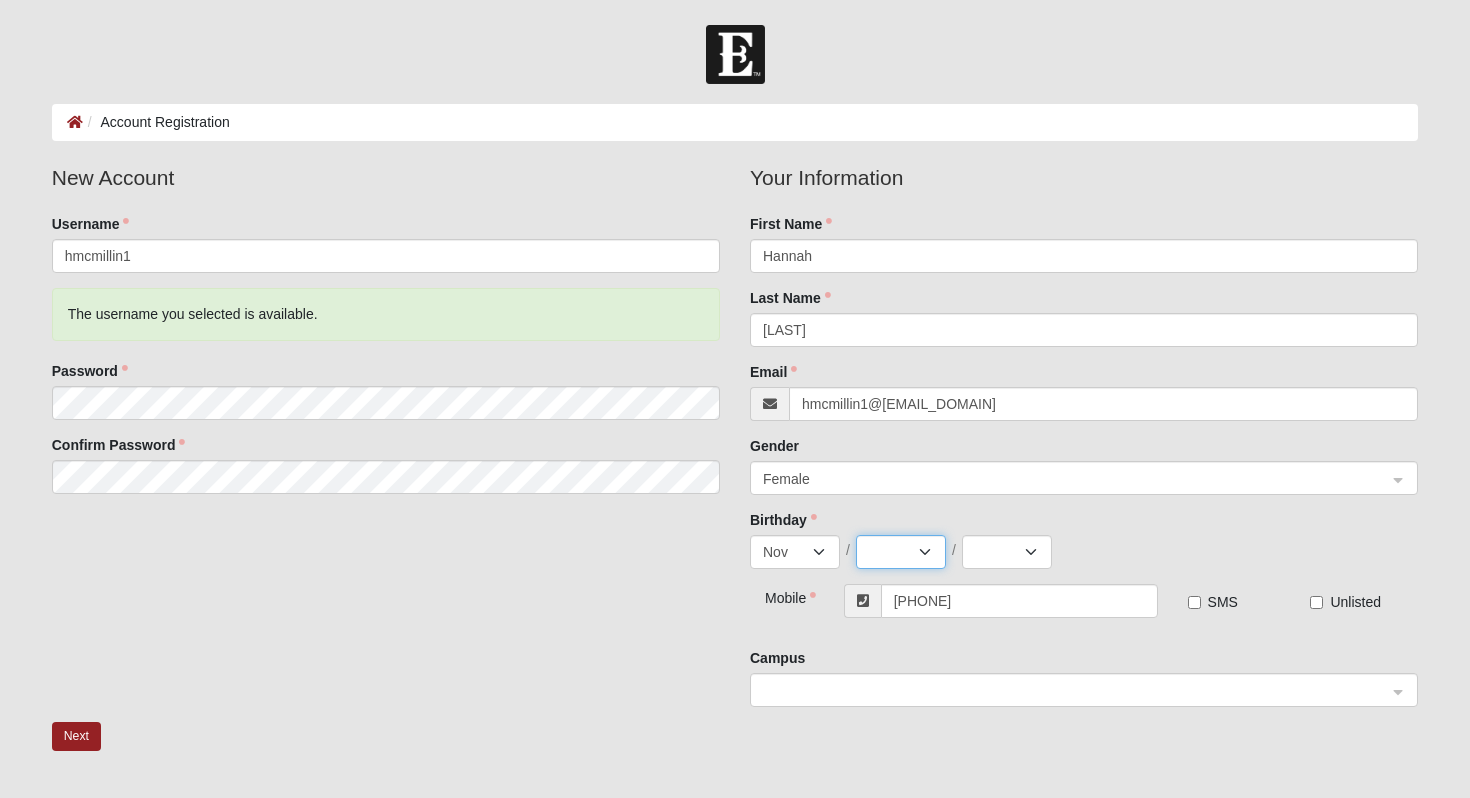 click on "1 2 3 4 5 6 7 8 9 10 11 12 13 14 15 16 17 18 19 20 21 22 23 24 25 26 27 28 29 30" at bounding box center [901, 552] 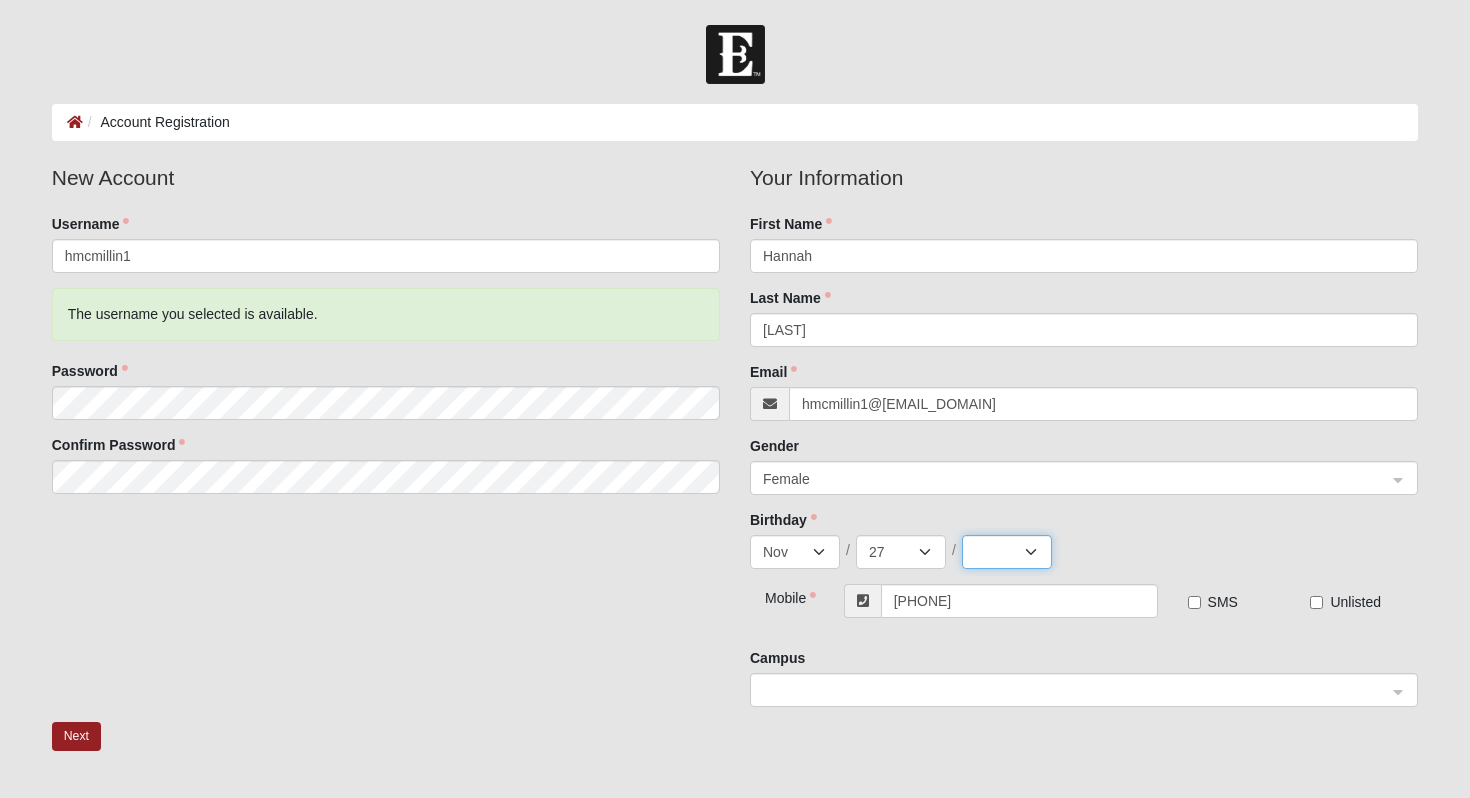 click on "2025 2024 2023 2022 2021 2020 2019 2018 2017 2016 2015 2014 2013 2012 2011 2010 2009 2008 2007 2006 2005 2004 2003 2002 2001 2000 1999 1998 1997 1996 1995 1994 1993 1992 1991 1990 1989 1988 1987 1986 1985 1984 1983 1982 1981 1980 1979 1978 1977 1976 1975 1974 1973 1972 1971 1970 1969 1968 1967 1966 1965 1964 1963 1962 1961 1960 1959 1958 1957 1956 1955 1954 1953 1952 1951 1950 1949 1948 1947 1946 1945 1944 1943 1942 1941 1940 1939 1938 1937 1936 1935 1934 1933 1932 1931 1930 1929 1928 1927 1926 1925 1924 1923 1922 1921 1920 1919 1918 1917 1916 1915 1914 1913 1912 1911 1910 1909 1908 1907 1906 1905 1904 1903 1902 1901 1900" at bounding box center [1007, 552] 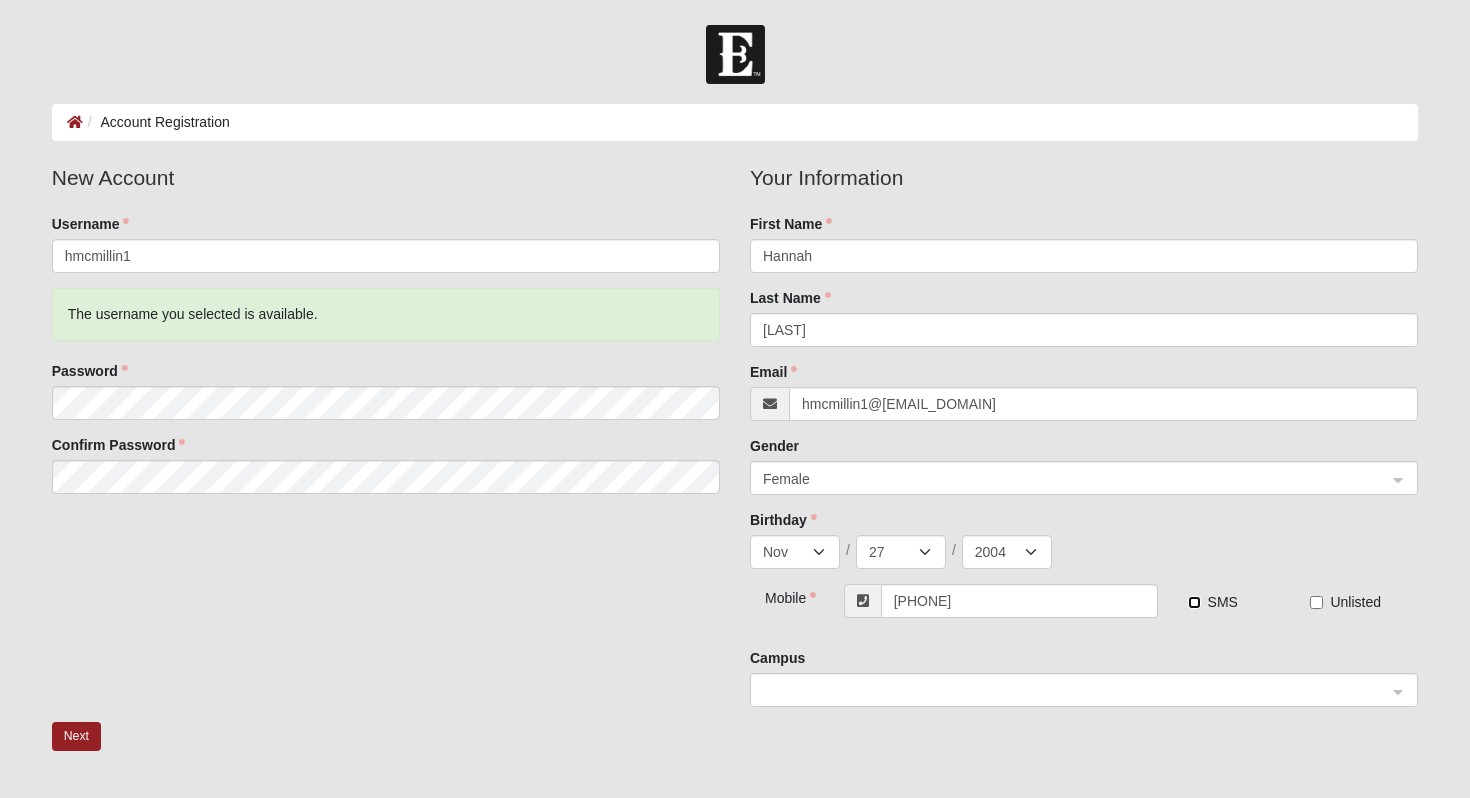 click on "SMS" at bounding box center (1194, 602) 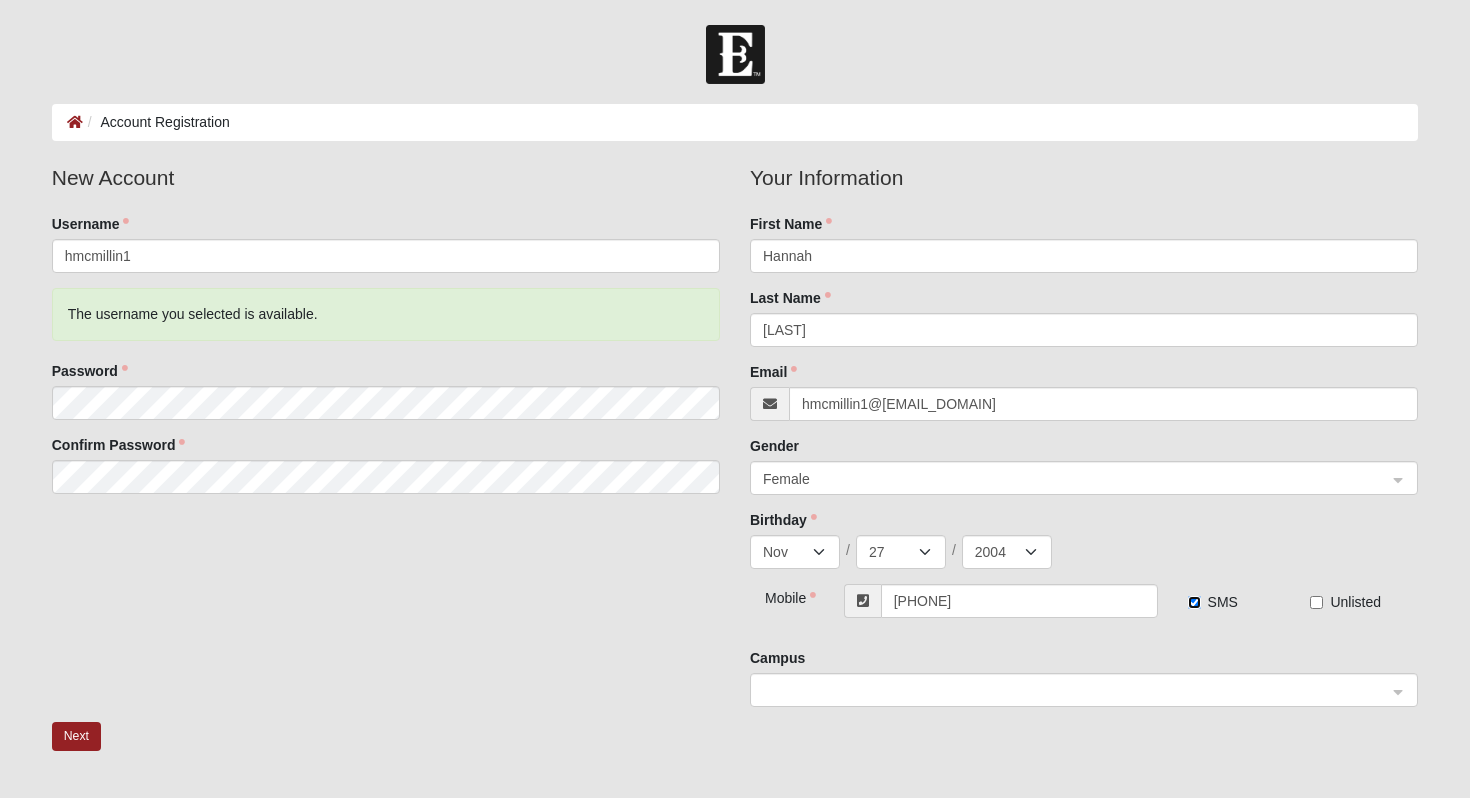 click on "SMS" at bounding box center (1194, 602) 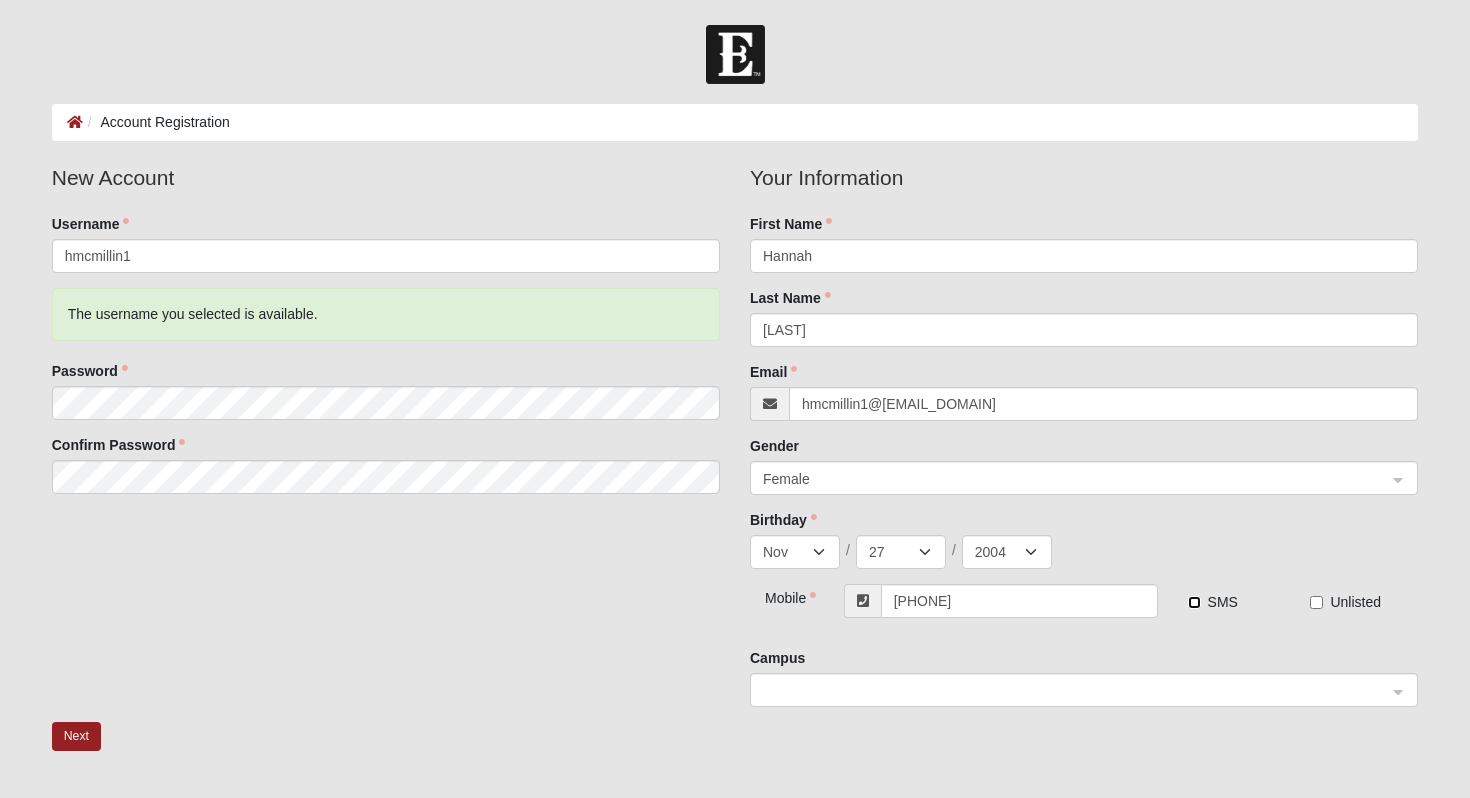 click 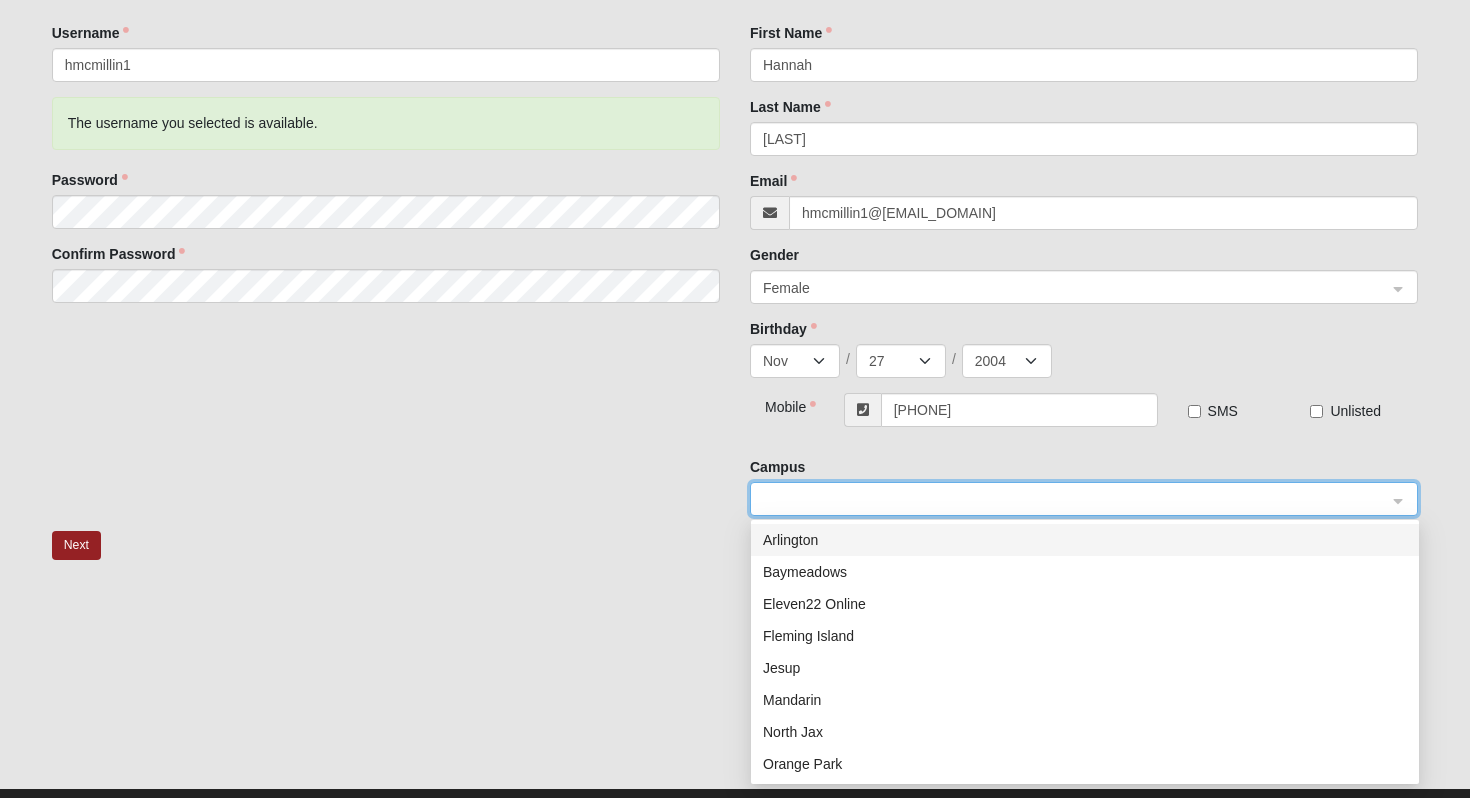 scroll, scrollTop: 193, scrollLeft: 0, axis: vertical 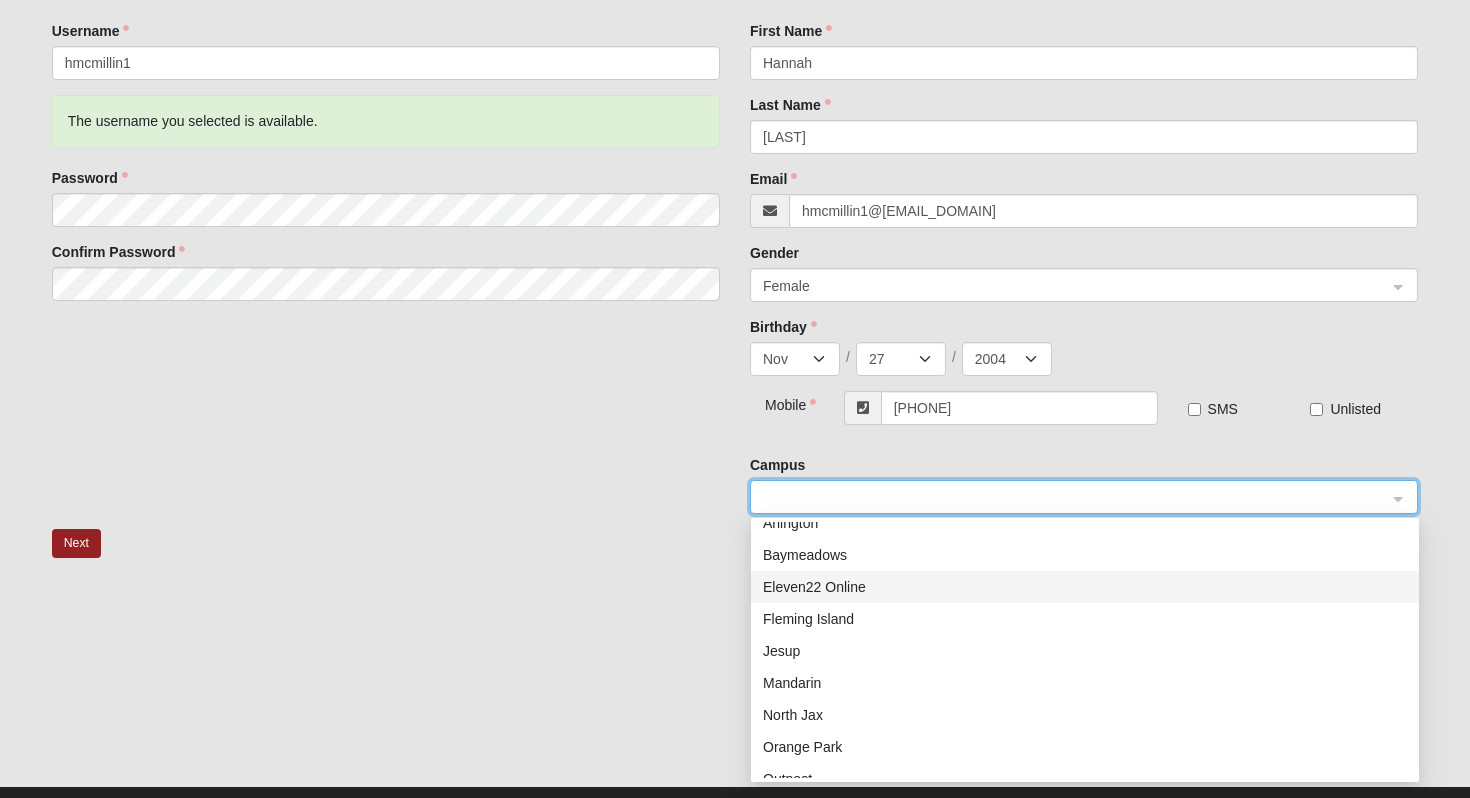 click on "Eleven22 Online" at bounding box center [1085, 587] 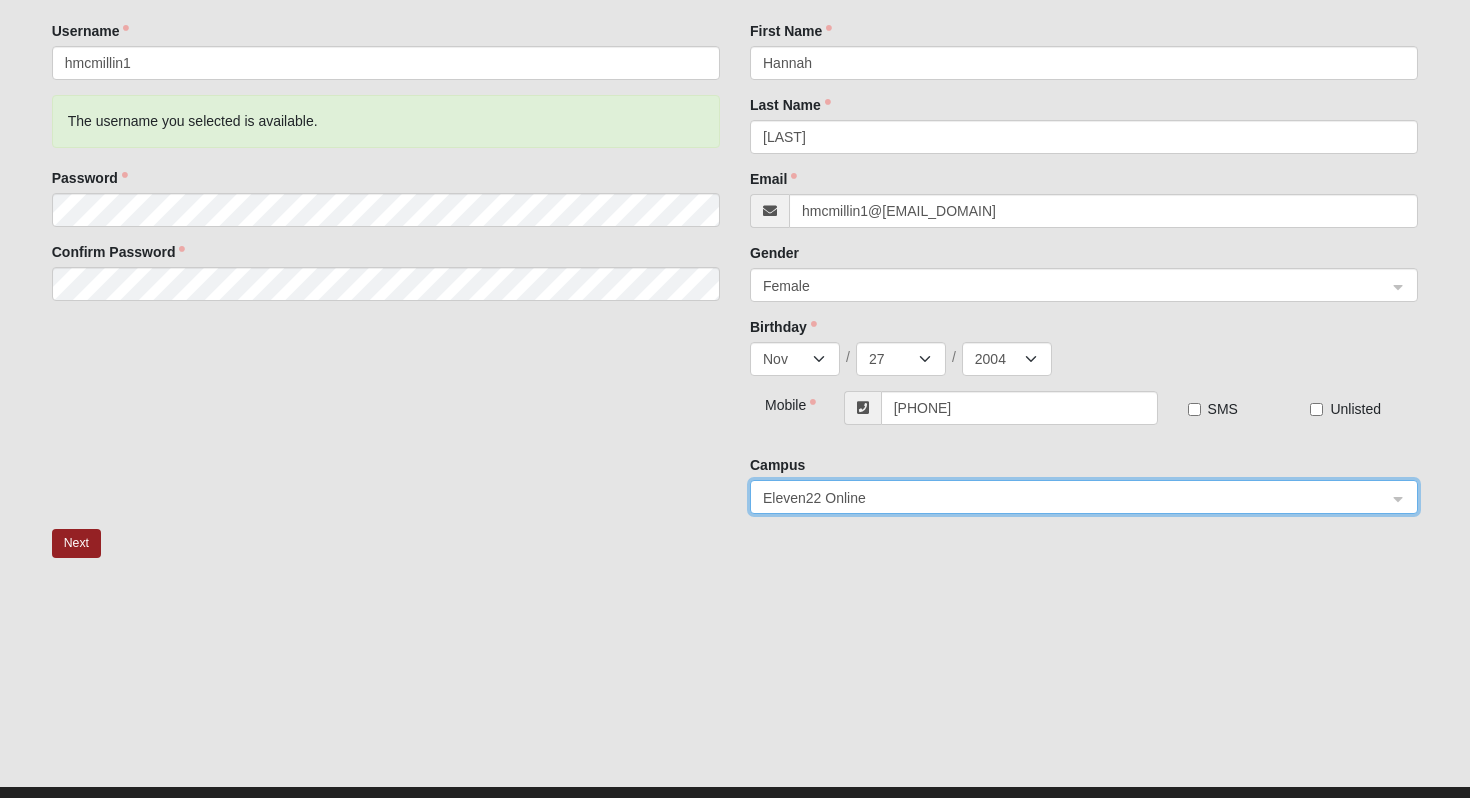 click on "Your Information   First Name    Hannah     Last Name    McMillin     Email    hmcmillin1@hotmail.com     Gender    Female 1 2   Male Female     Birthday    Jan Feb Mar Apr May Jun Jul Aug Sep Oct Nov Dec / 1 2 3 4 5 6 7 8 9 10 11 12 13 14 15 16 17 18 19 20 21 22 23 24 25 26 27 28 29 30 / 2025 2024 2023 2022 2021 2020 2019 2018 2017 2016 2015 2014 2013 2012 2011 2010 2009 2008 2007 2006 2005 2004 2003 2002 2001 2000 1999 1998 1997 1996 1995 1994 1993 1992 1991 1990 1989 1988 1987 1986 1985 1984 1983 1982 1981 1980 1979 1978 1977 1976 1975 1974 1973 1972 1971 1970 1969 1968 1967 1966 1965 1964 1963 1962 1961 1960 1959 1958 1957 1956 1955 1954 1953 1952 1951 1950 1949 1948 1947 1946 1945 1944 1943 1942 1941 1940 1939 1938 1937 1936 1935 1934 1933 1932 1931 1930 1929 1928 1927 1926 1925 1924 1923 1922 1921 1920 1919 1918 1917 1916 1915 1914 1913 1912 1911 1910 1909 1908 1907 1906 1905 1904 1903 1902 1901 1900   Mobile      (908) 303-2619   SMS Unlisted   Campus    Eleven22 Online Eleven22 Online Arlington Jesup" at bounding box center [1084, 249] 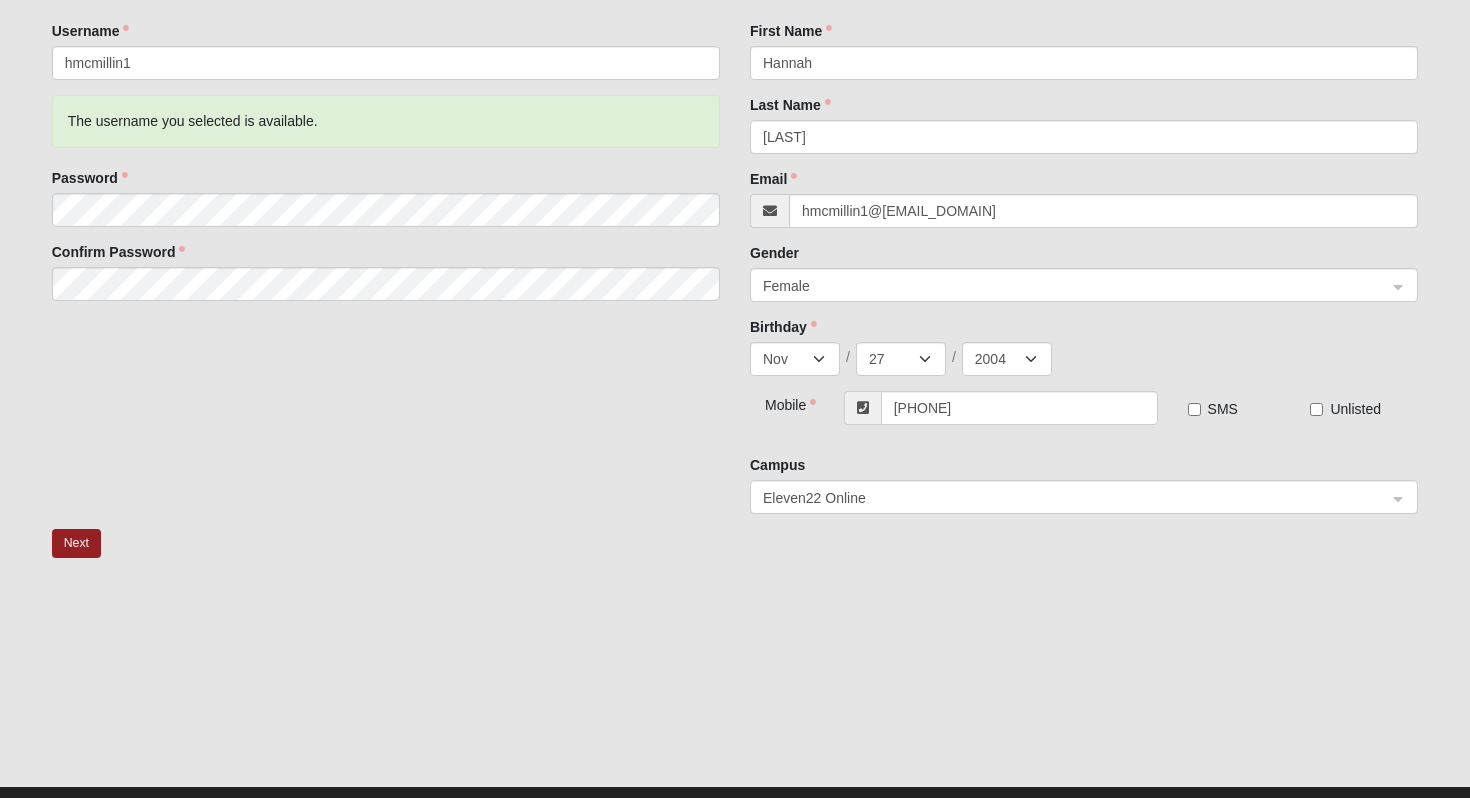 scroll, scrollTop: 233, scrollLeft: 0, axis: vertical 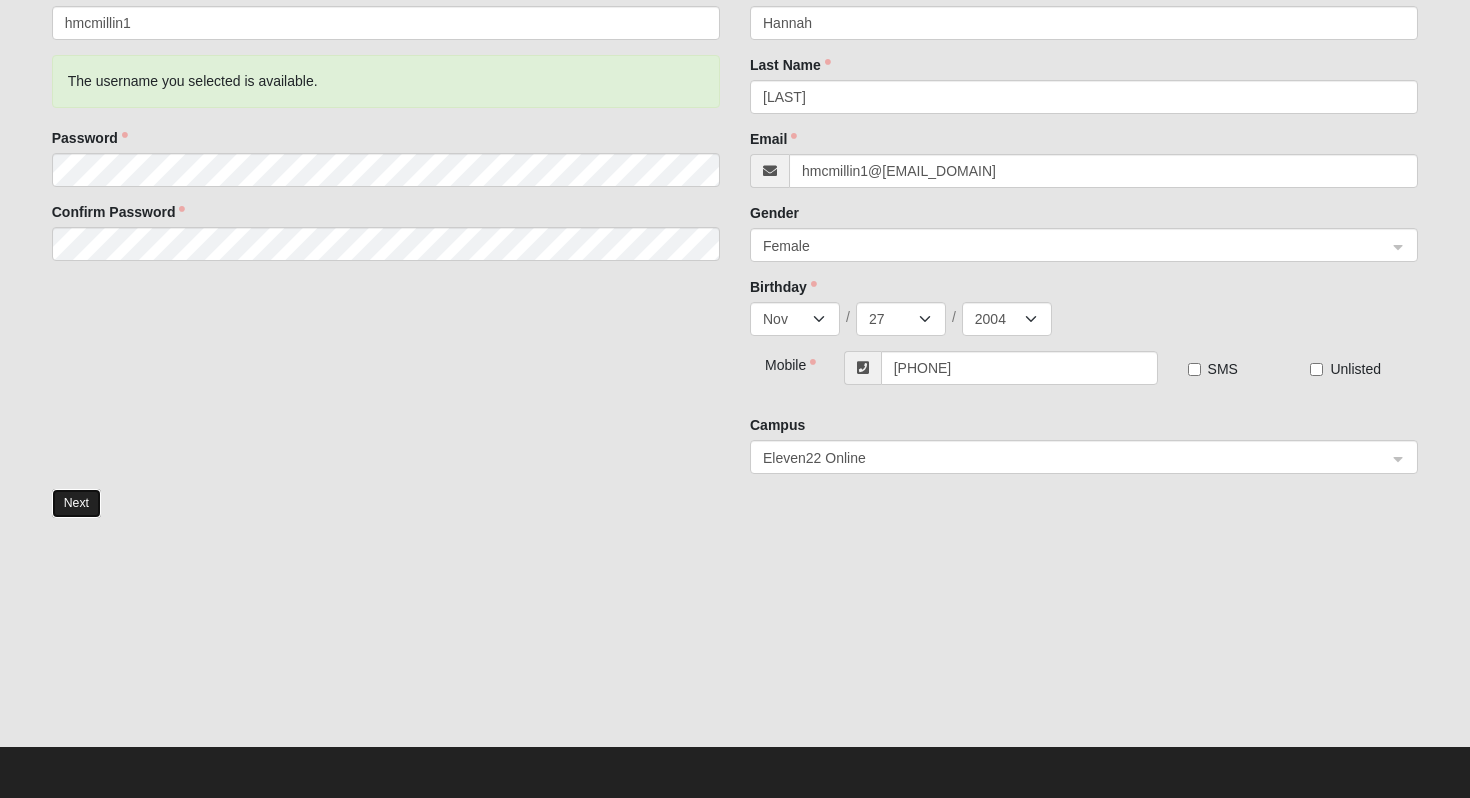 click on "Next" at bounding box center (76, 503) 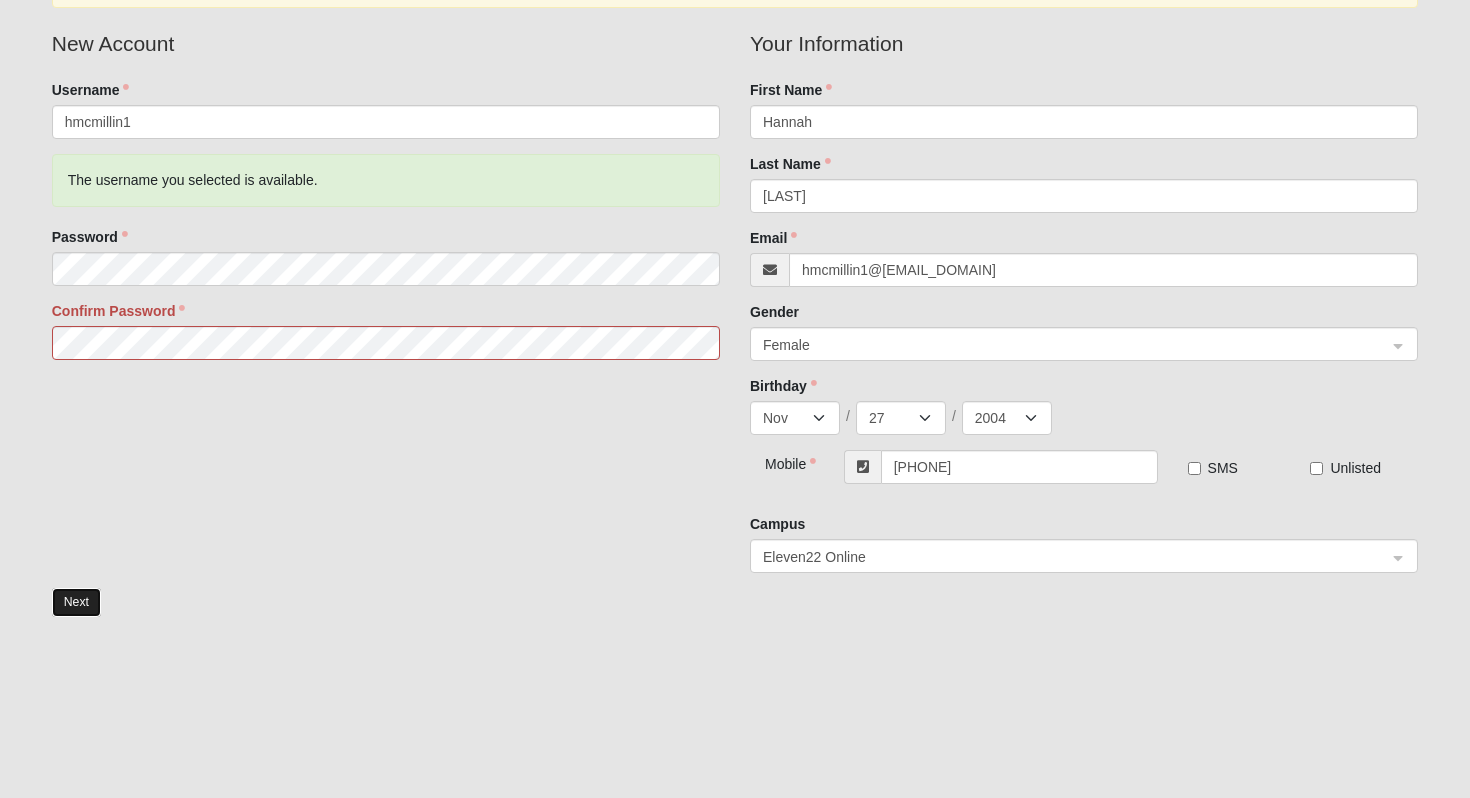 scroll, scrollTop: 332, scrollLeft: 0, axis: vertical 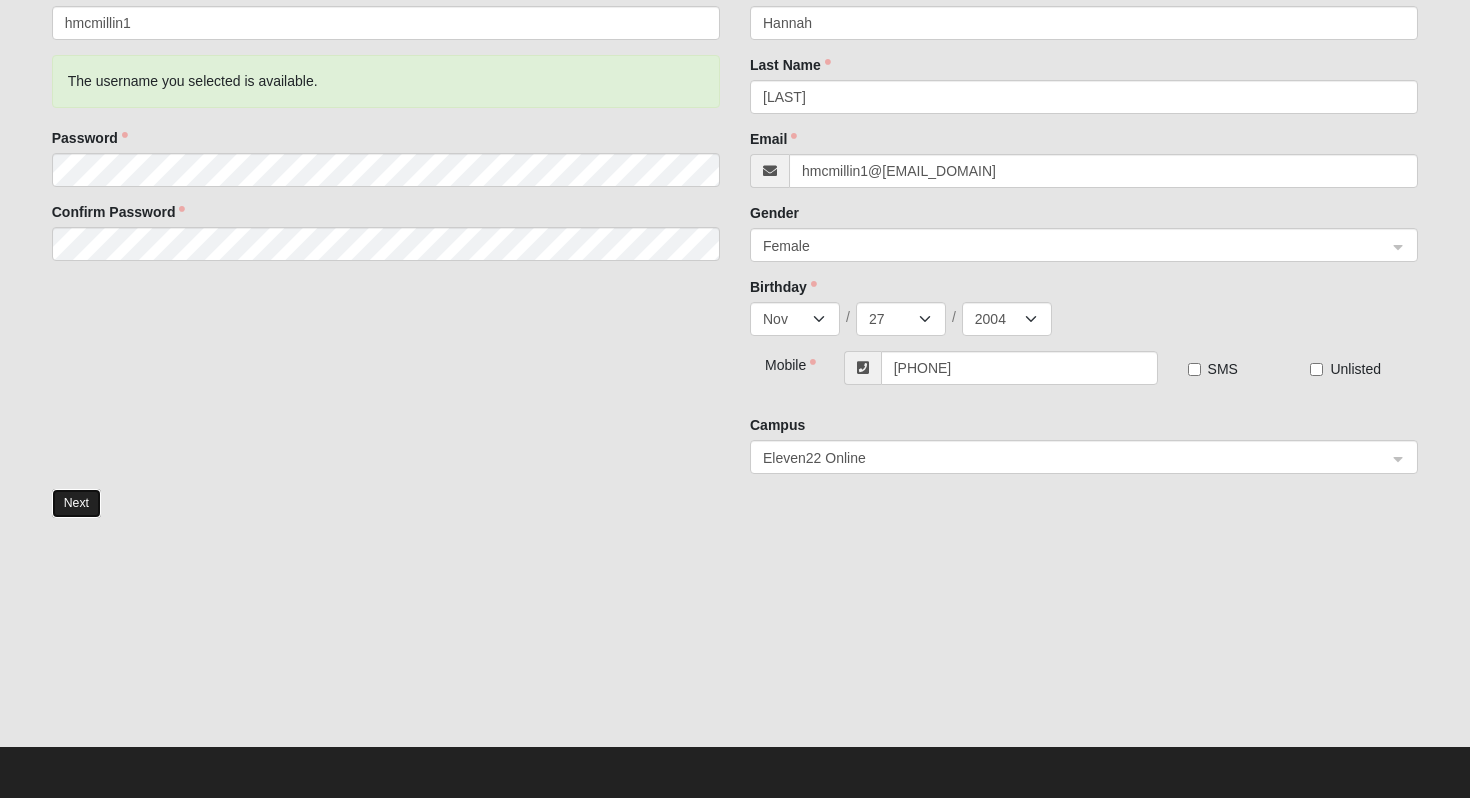 click on "Next" at bounding box center [76, 503] 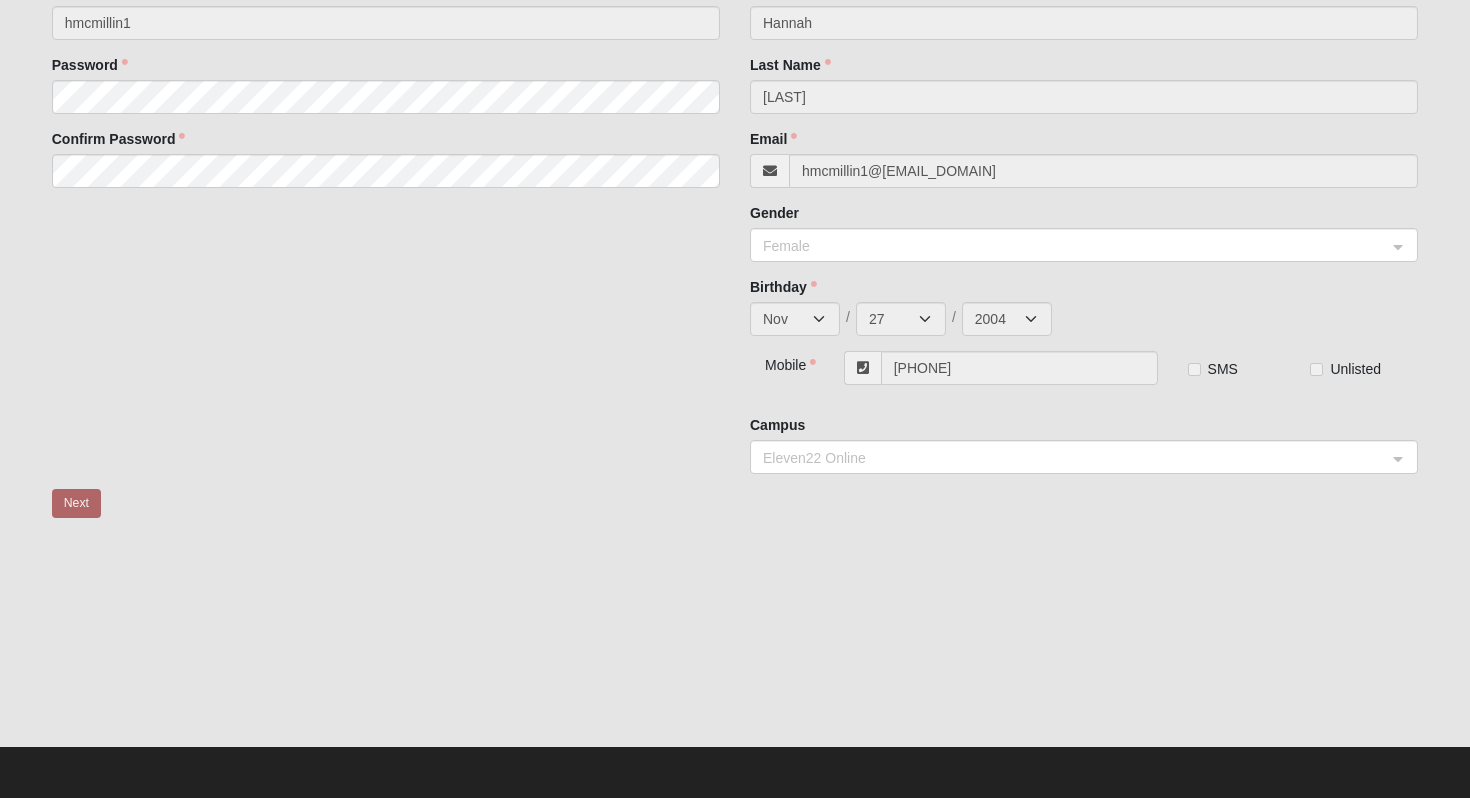 scroll, scrollTop: 0, scrollLeft: 0, axis: both 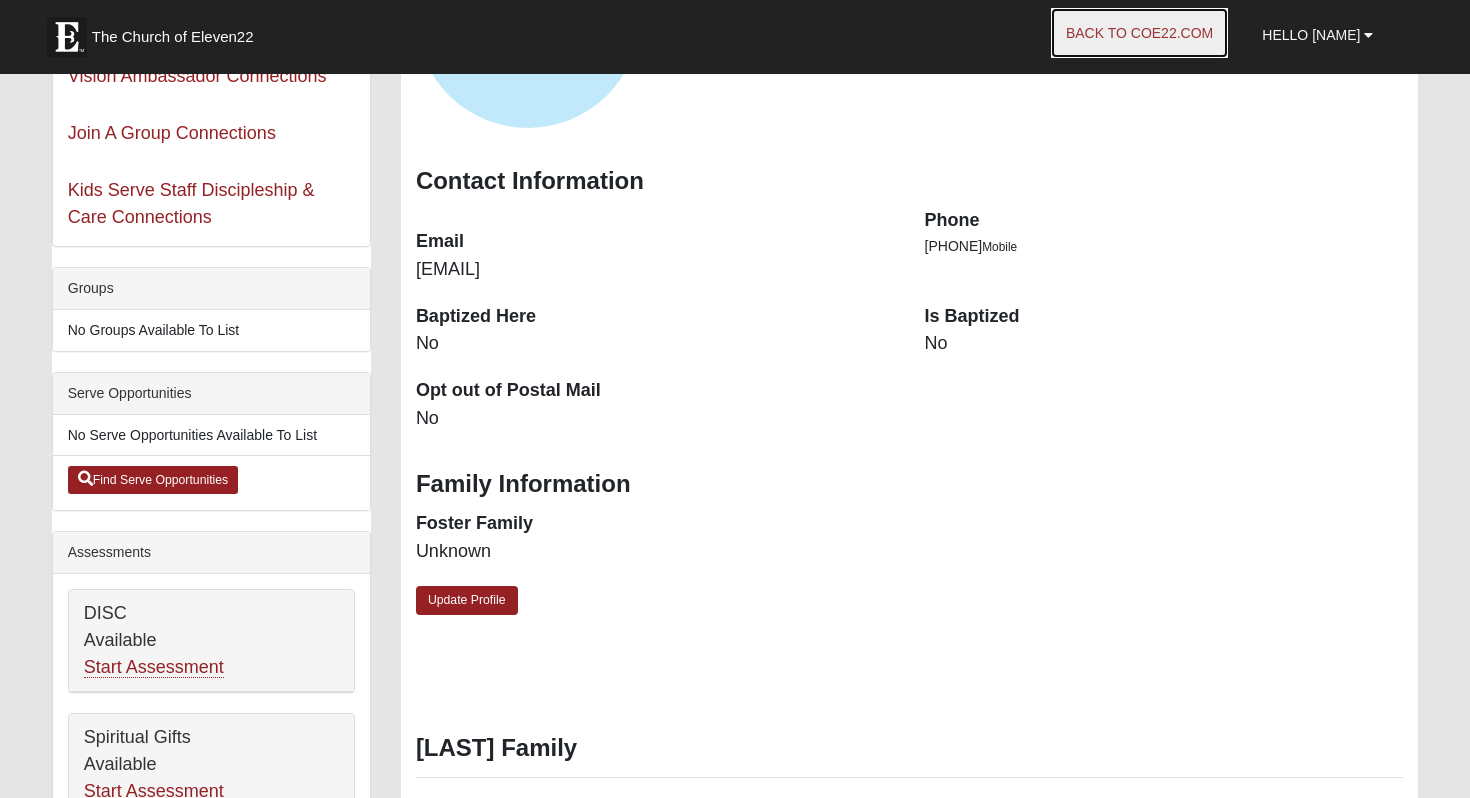 click on "Back to COE22.com" at bounding box center (1139, 33) 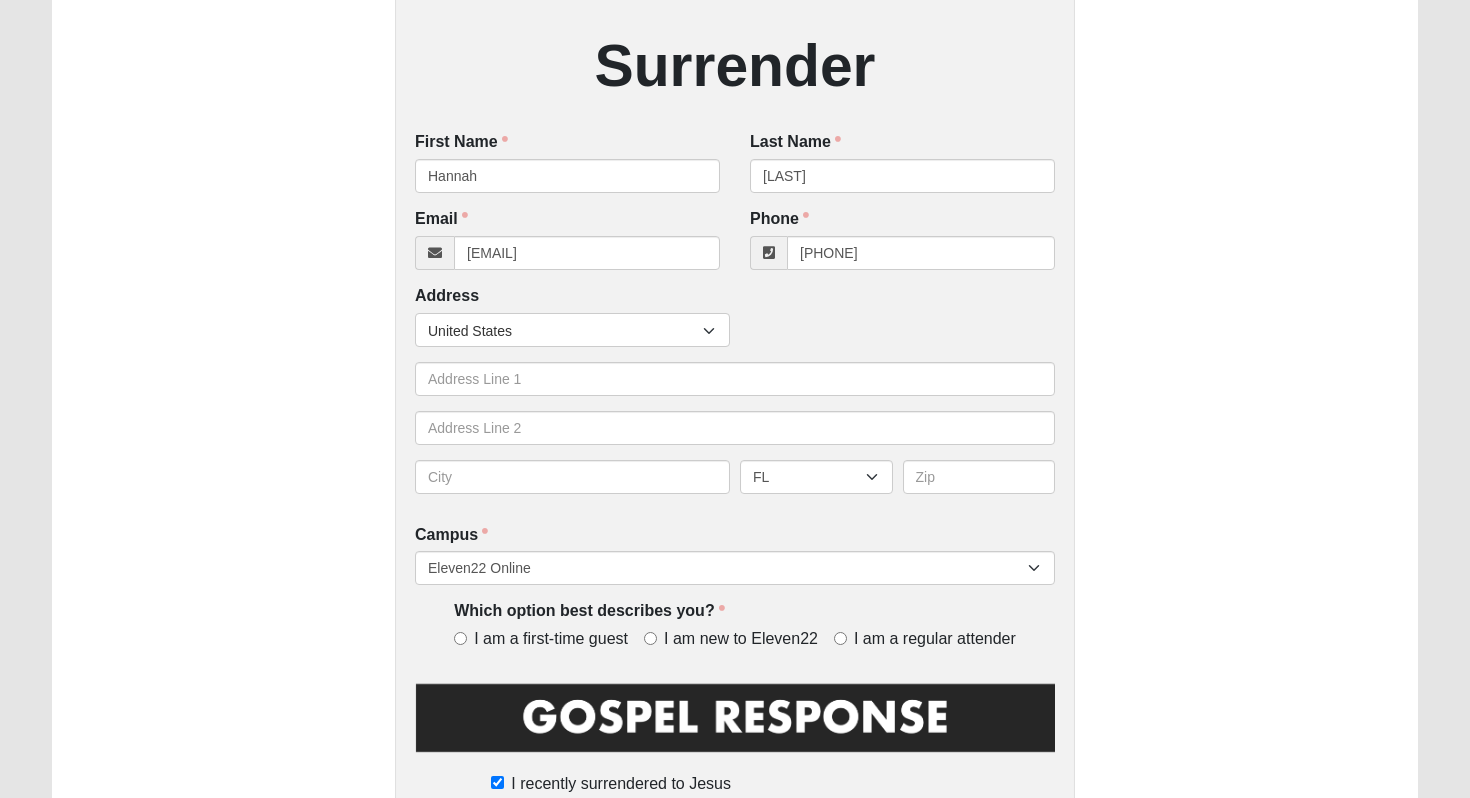 scroll, scrollTop: 0, scrollLeft: 0, axis: both 